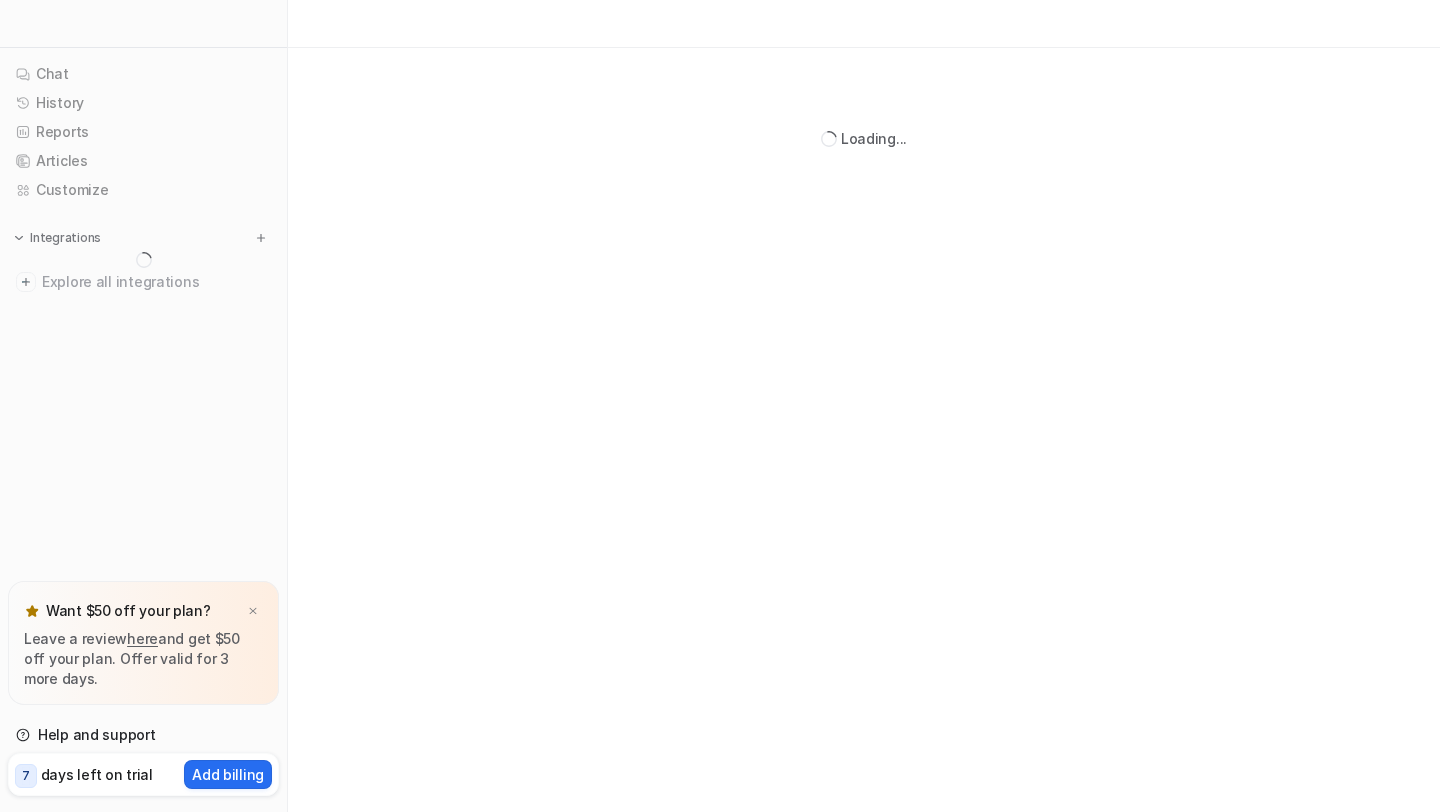 scroll, scrollTop: 0, scrollLeft: 0, axis: both 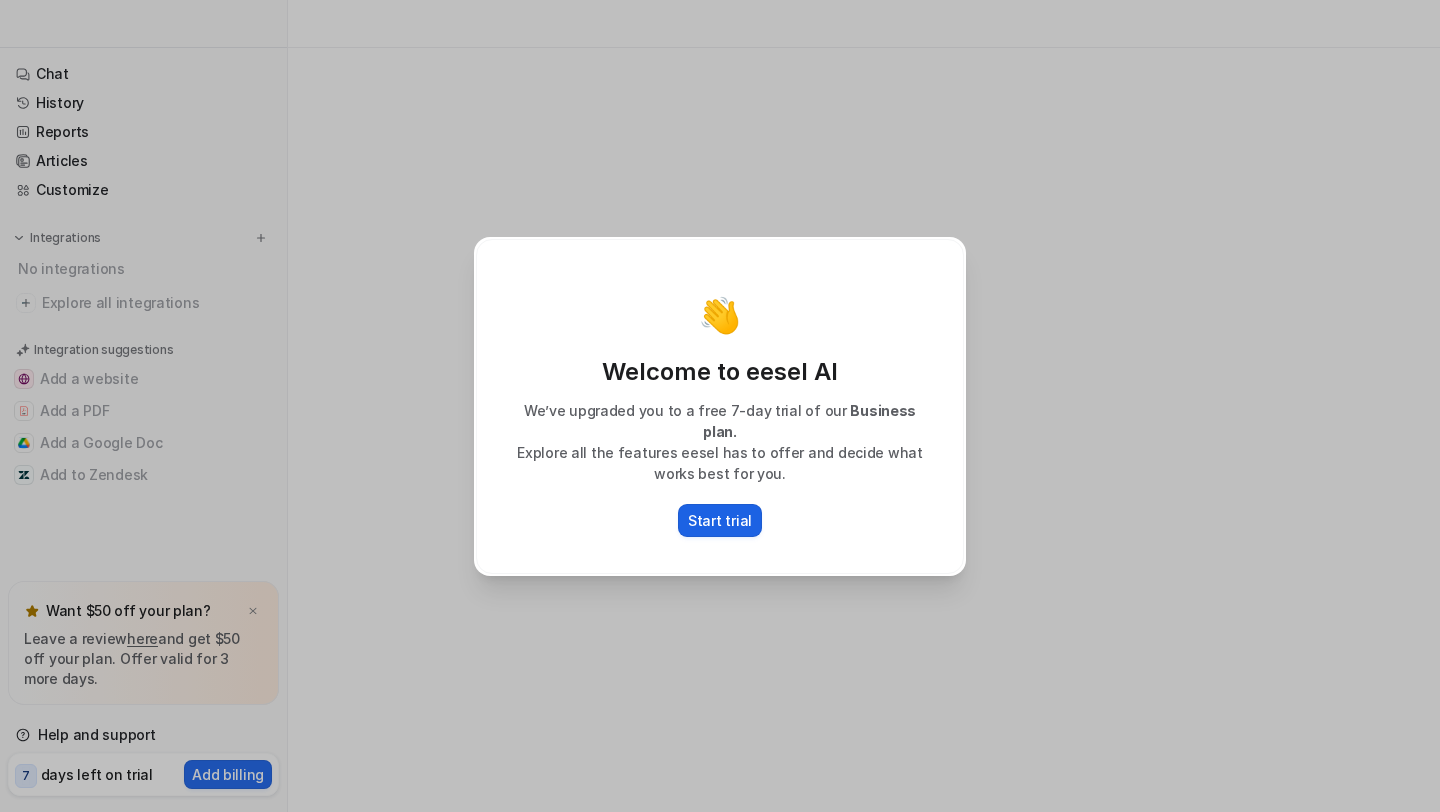 click on "Start trial" at bounding box center (720, 520) 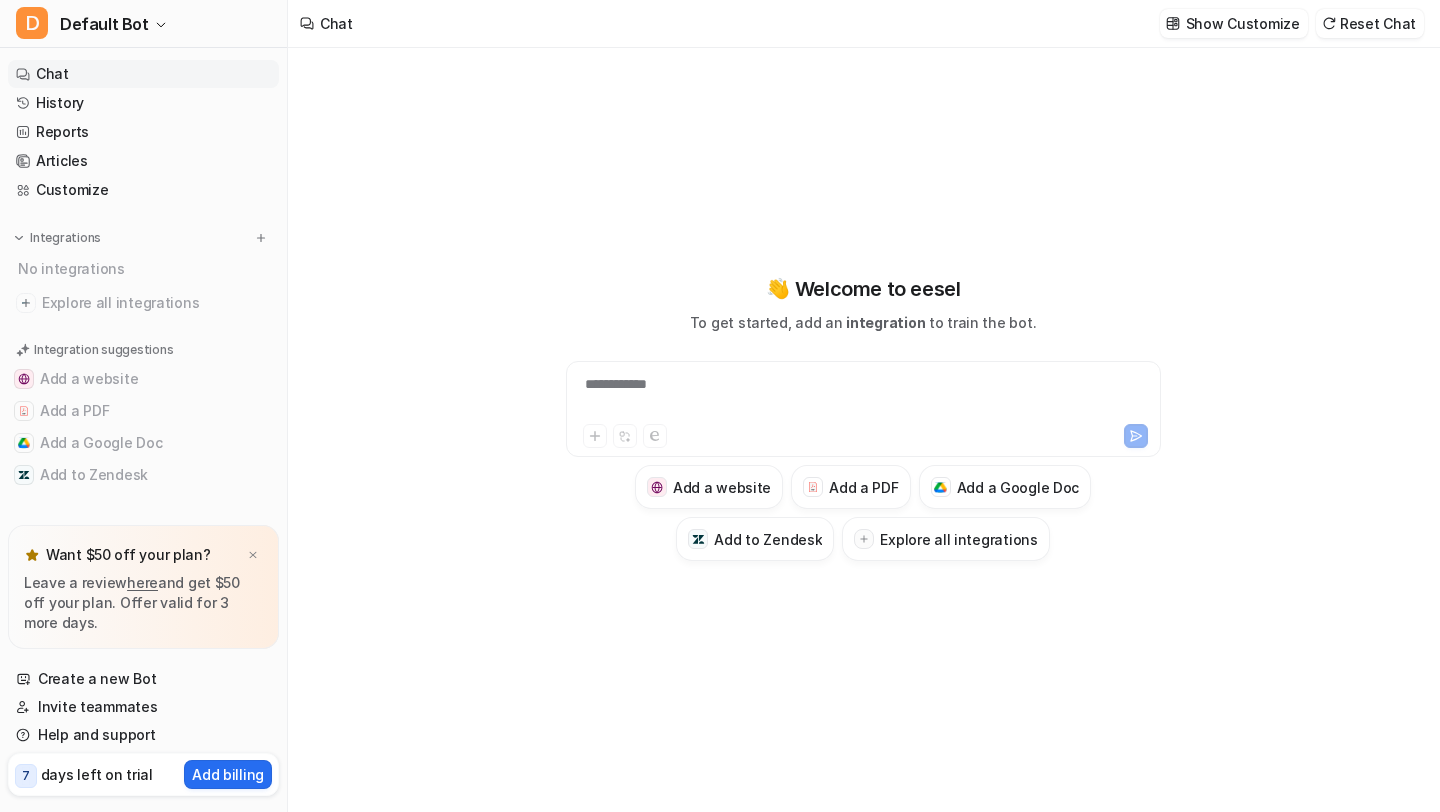 type on "**********" 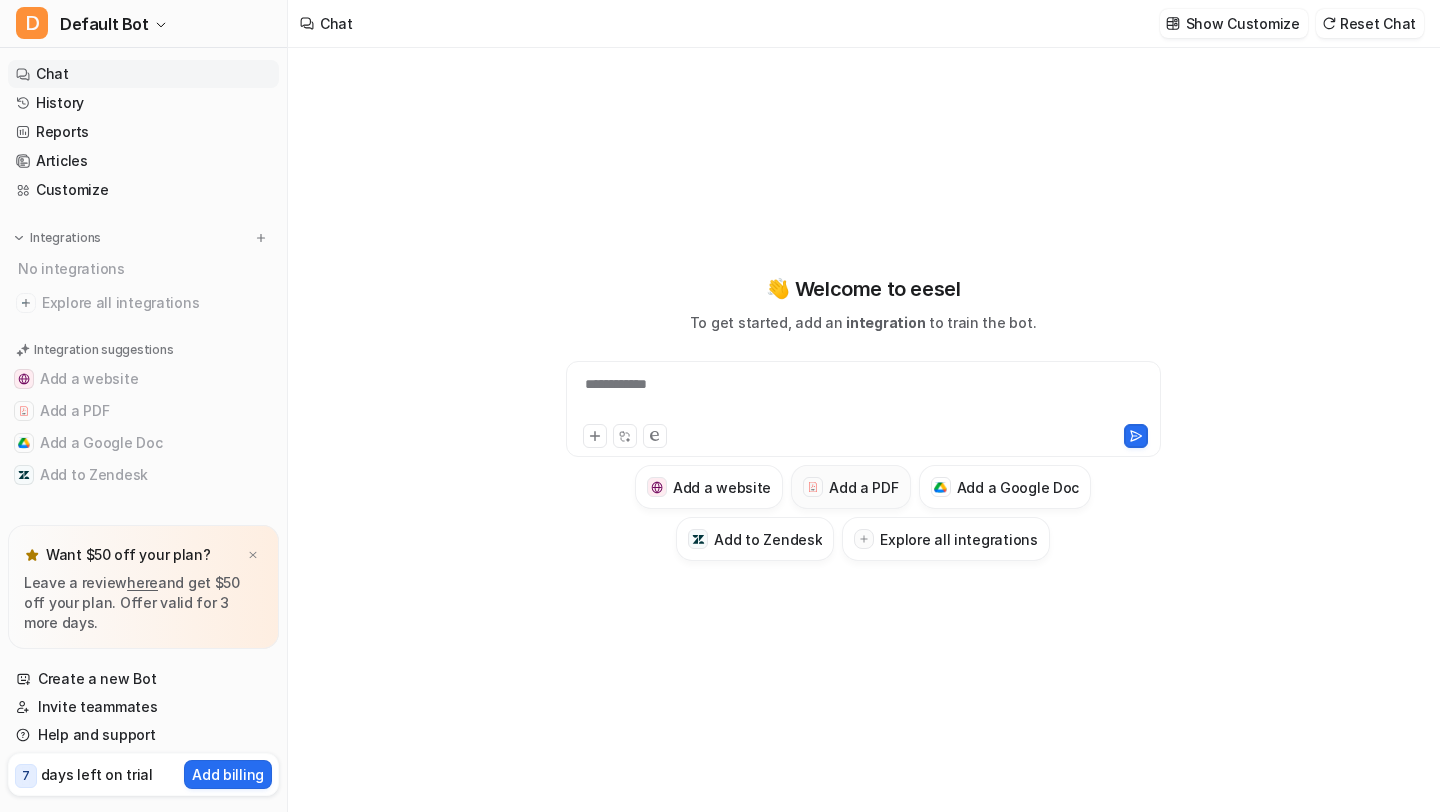 click on "Add a PDF" at bounding box center [863, 487] 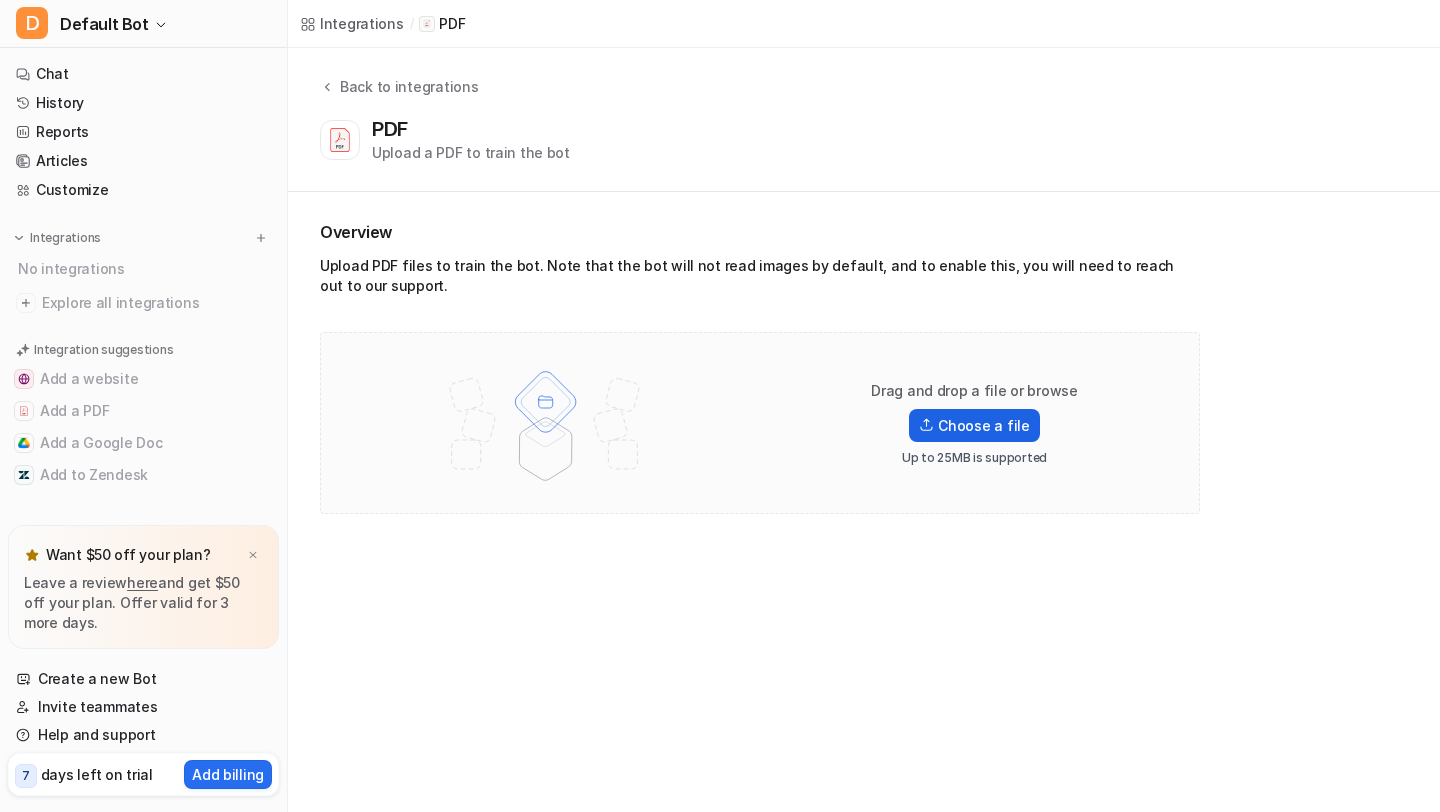 click on "Choose a file" at bounding box center [974, 425] 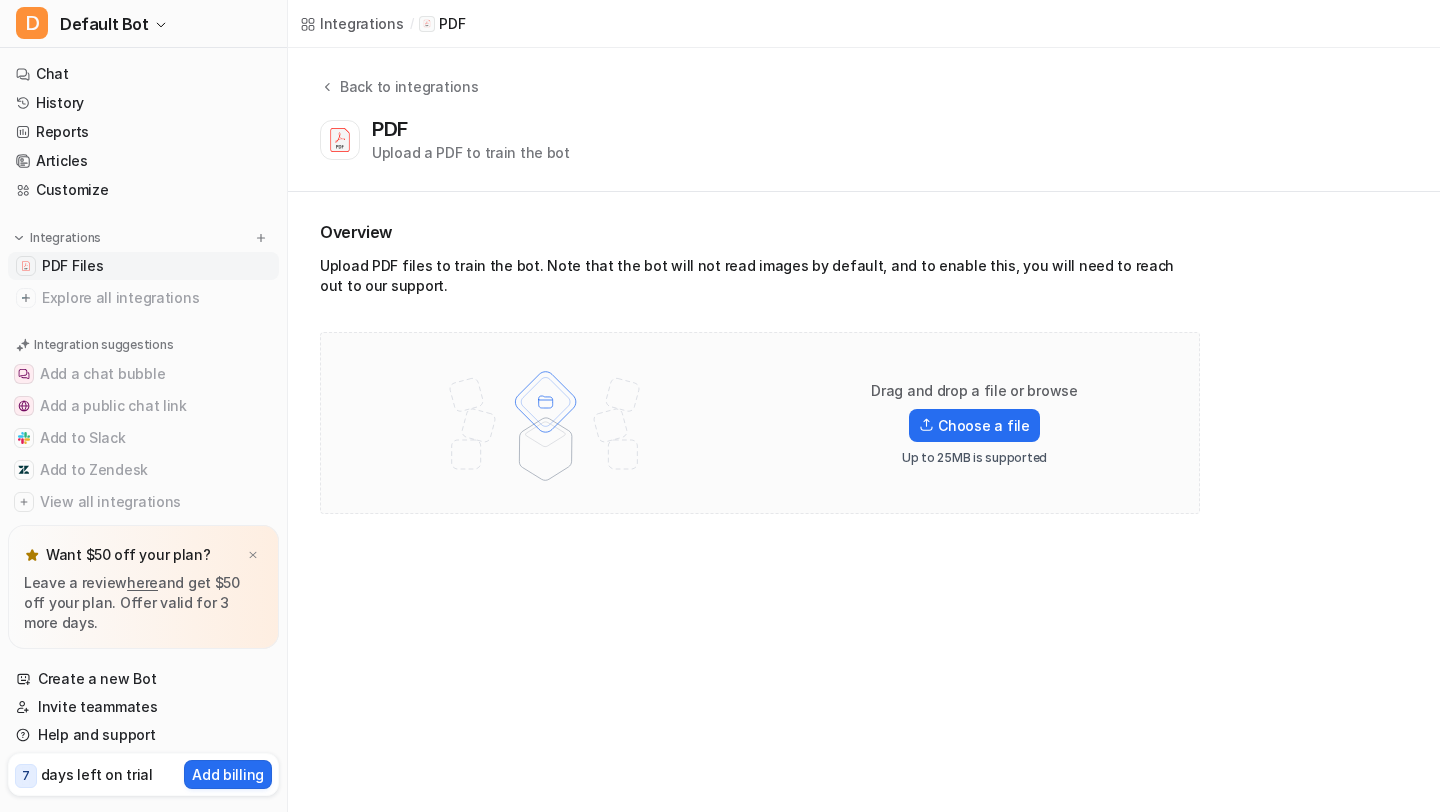 click on "PDF Files" at bounding box center [72, 266] 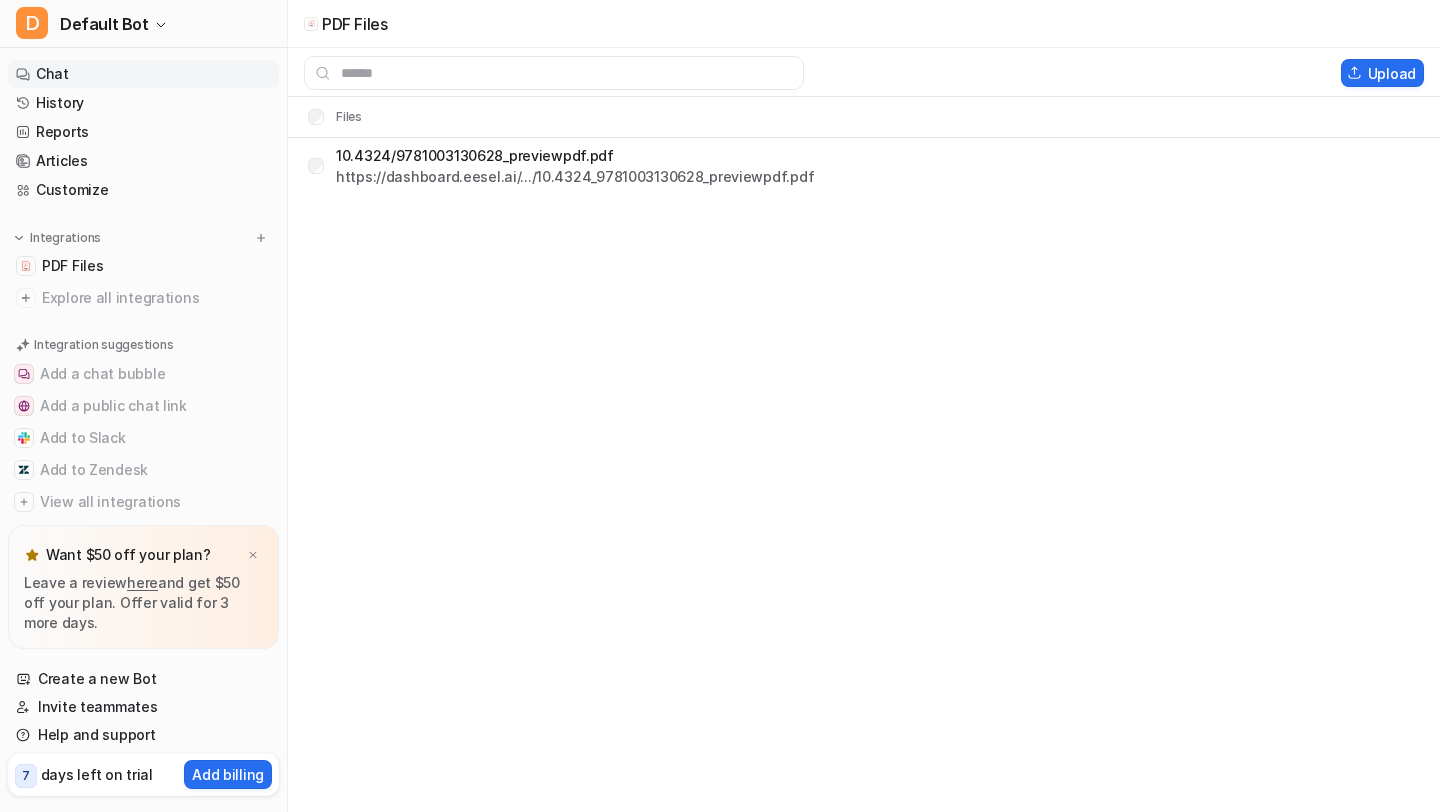 click on "Chat" at bounding box center [143, 74] 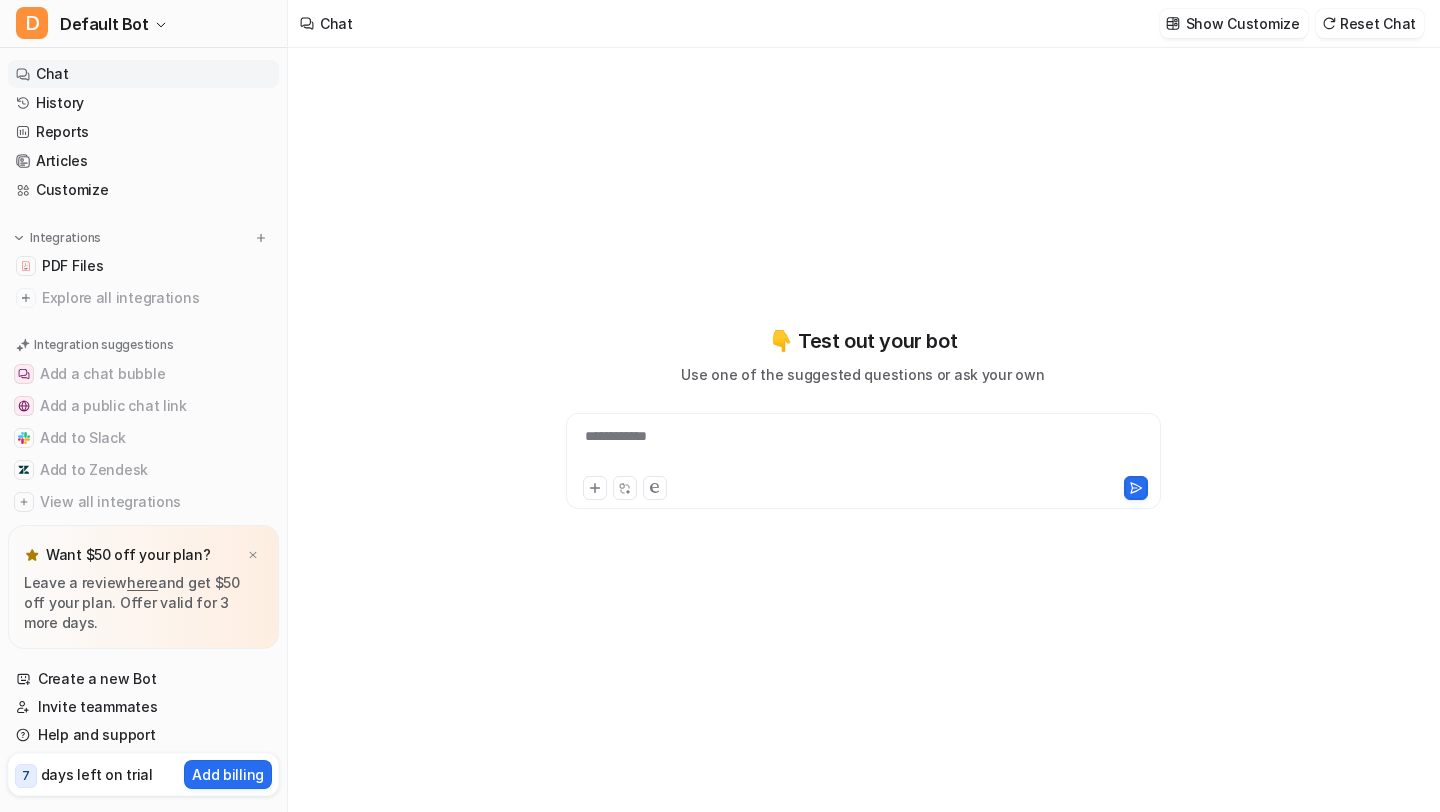 click on "**********" at bounding box center [863, 449] 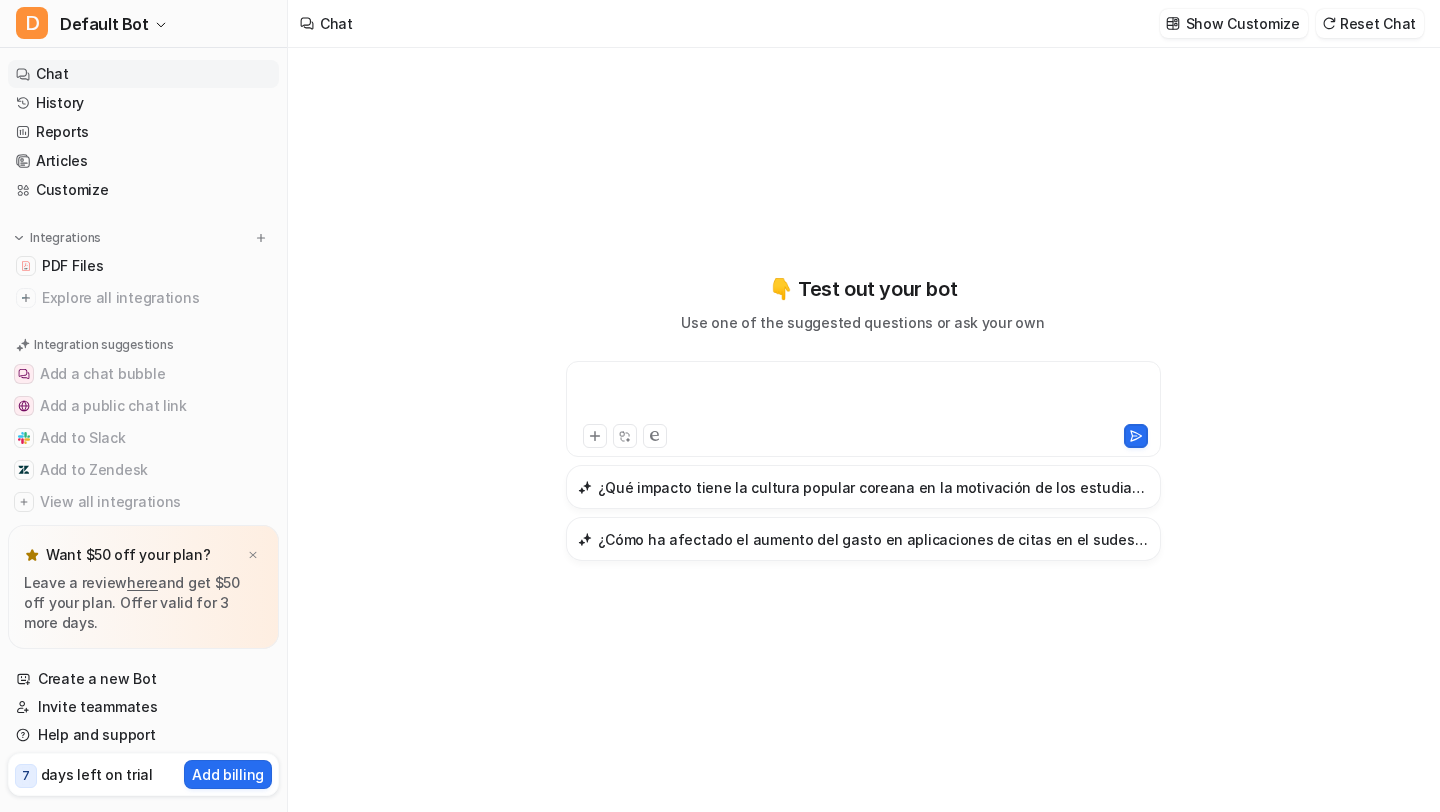 click on "👇 Test out your bot Use one of the suggested questions or ask your own ¿Qué impacto tiene la cultura popular coreana en la motivación de los estudiantes de KFL? ¿Cómo ha afectado el aumento del gasto en aplicaciones de citas en el sudeste asiático?" at bounding box center (863, 430) 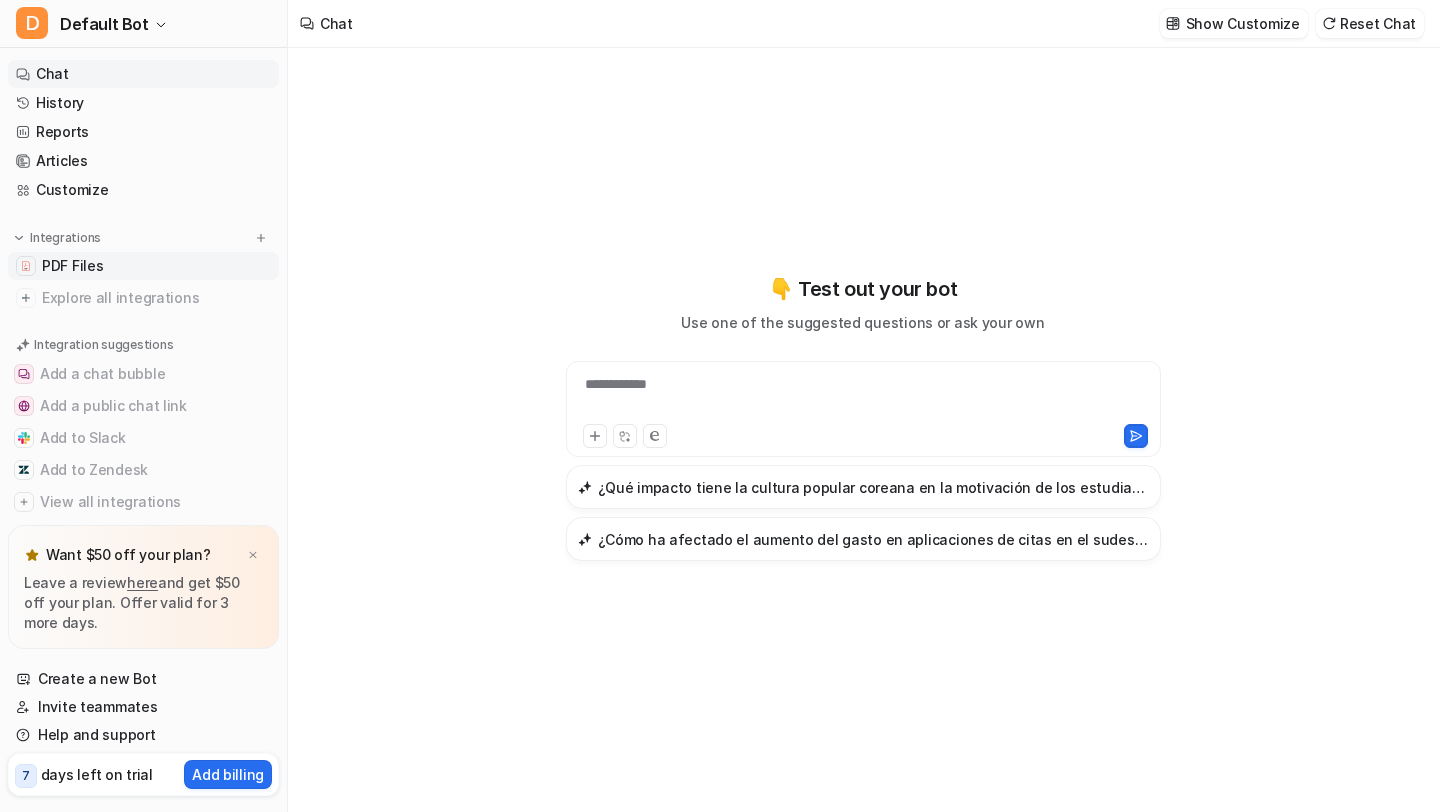 click on "PDF Files" at bounding box center (72, 266) 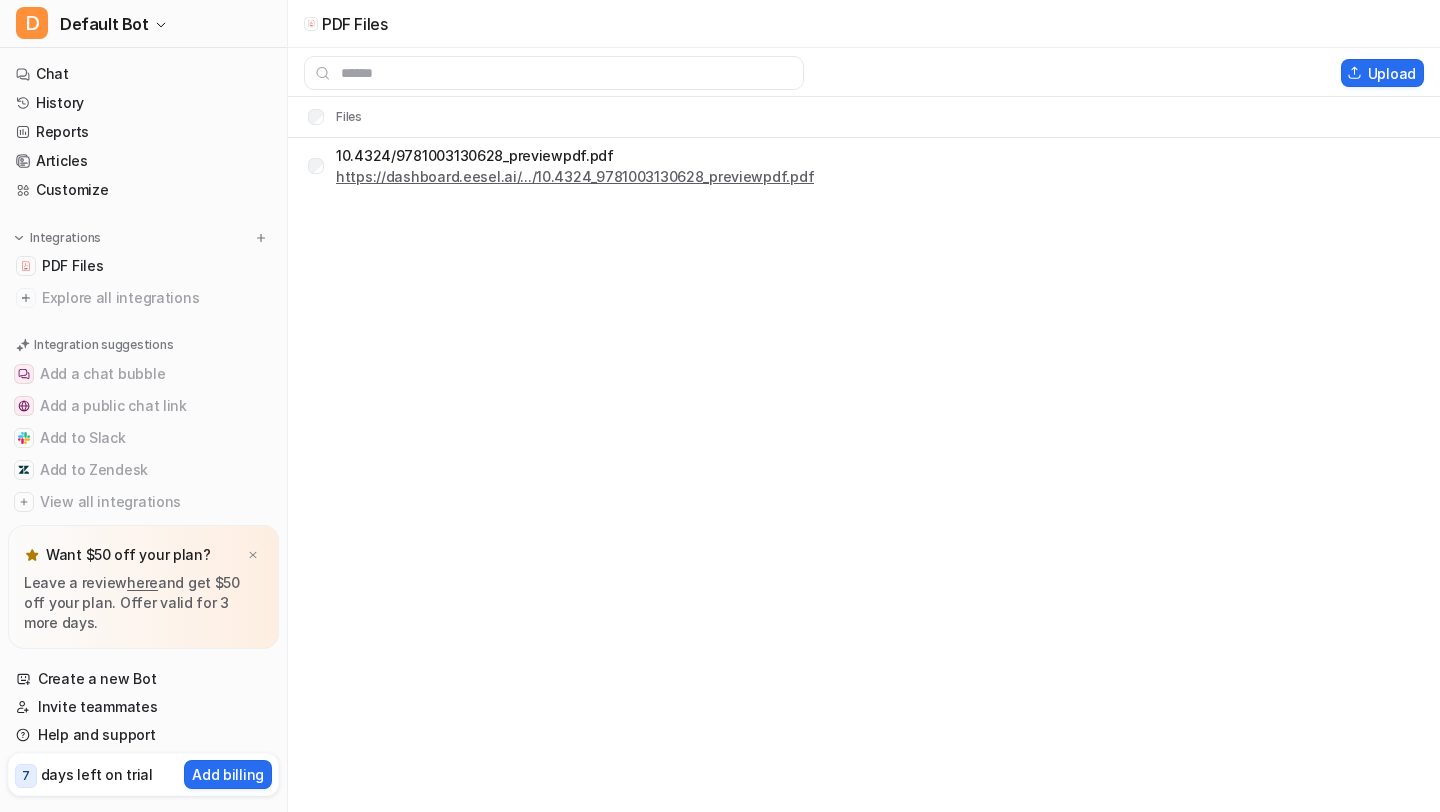 click on "https://dashboard.eesel.ai/.../10.4324_9781003130628_previewpdf.pdf" at bounding box center [575, 176] 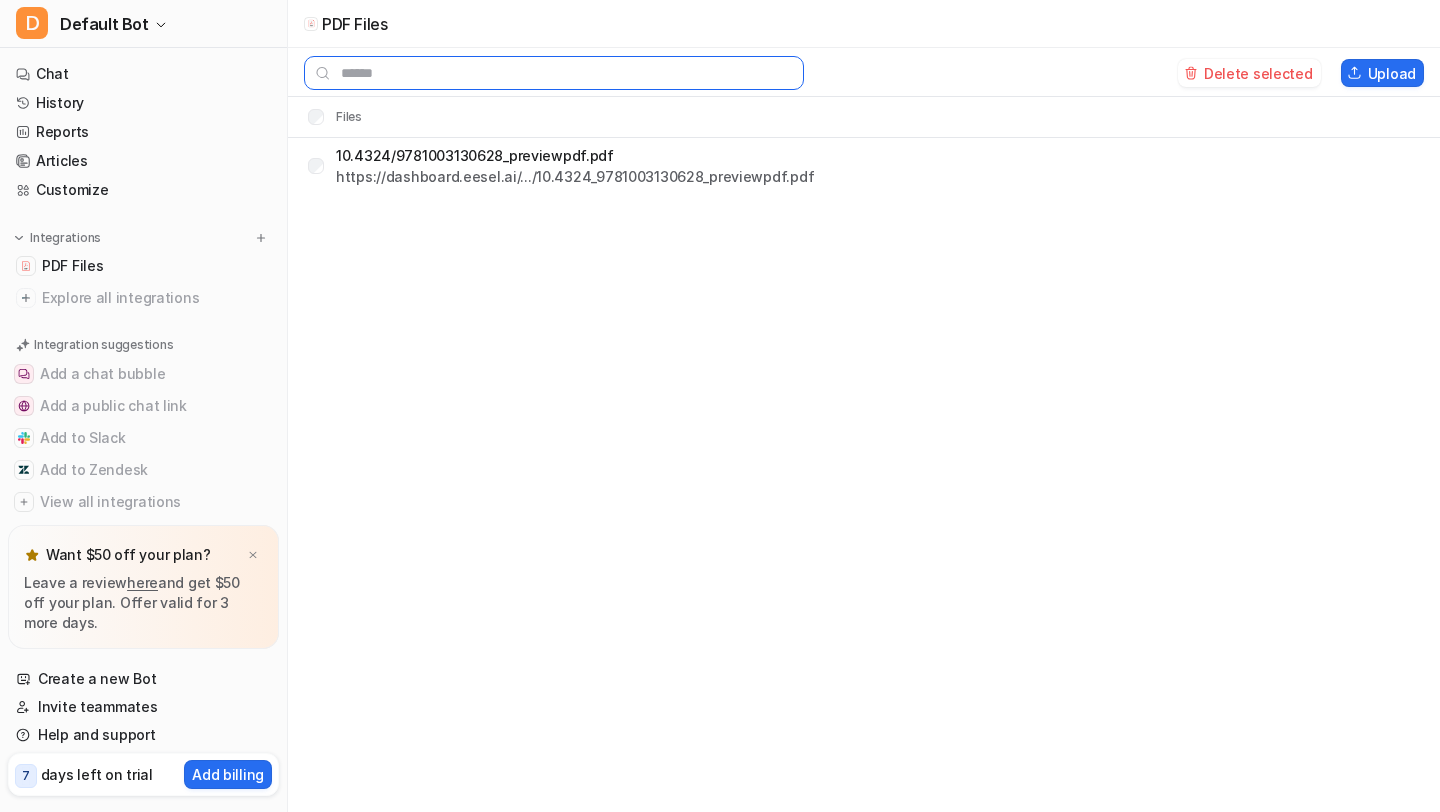 click at bounding box center [554, 73] 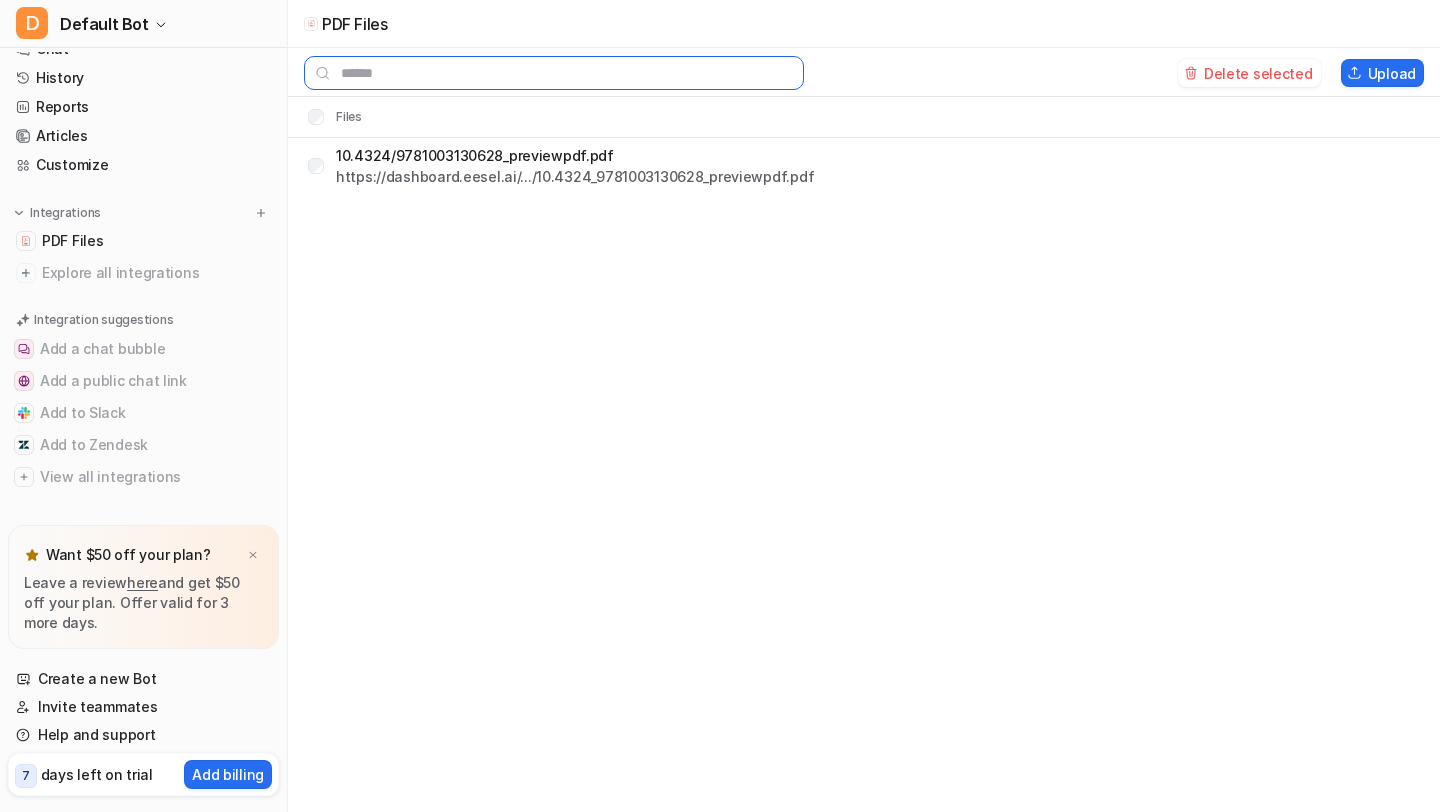 scroll, scrollTop: 0, scrollLeft: 0, axis: both 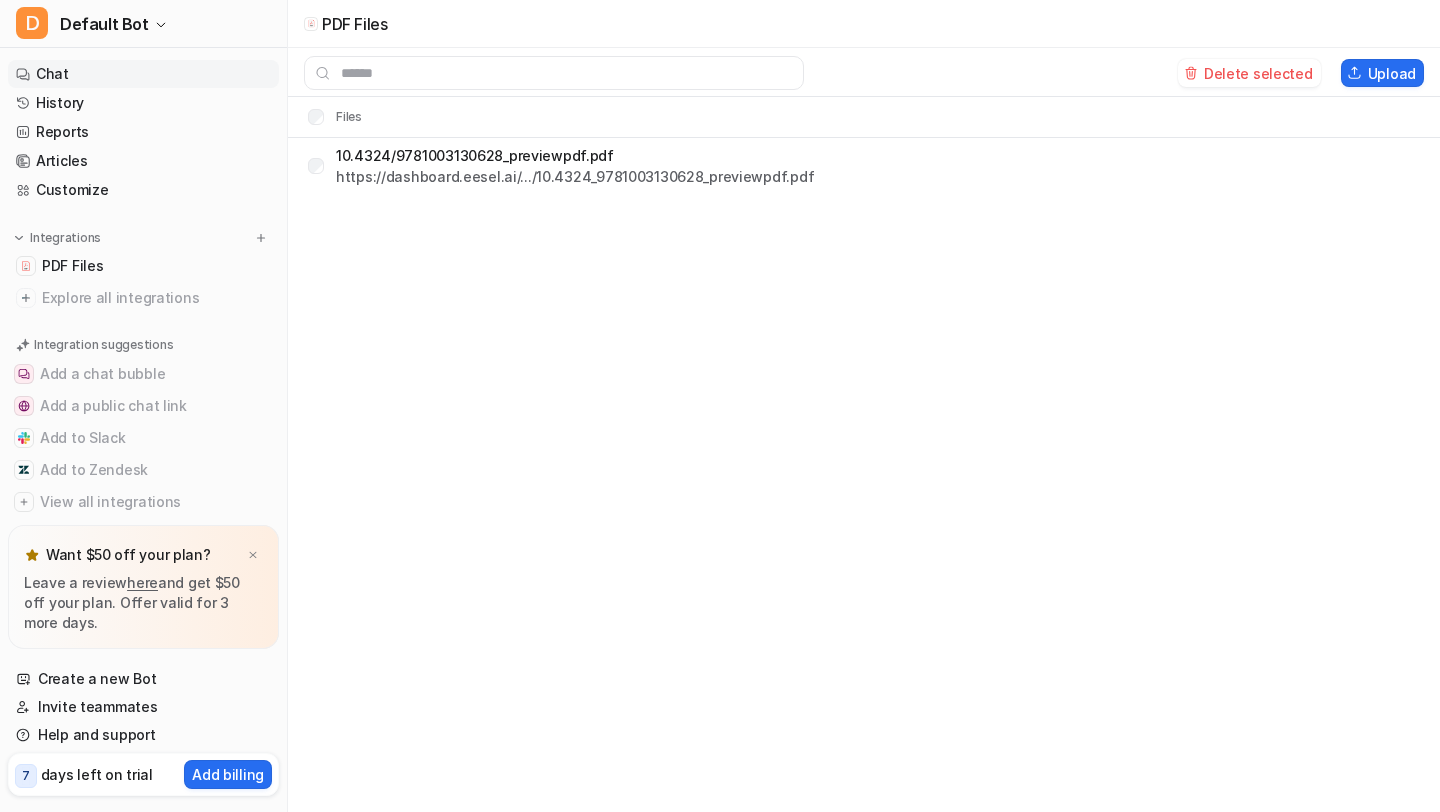 click 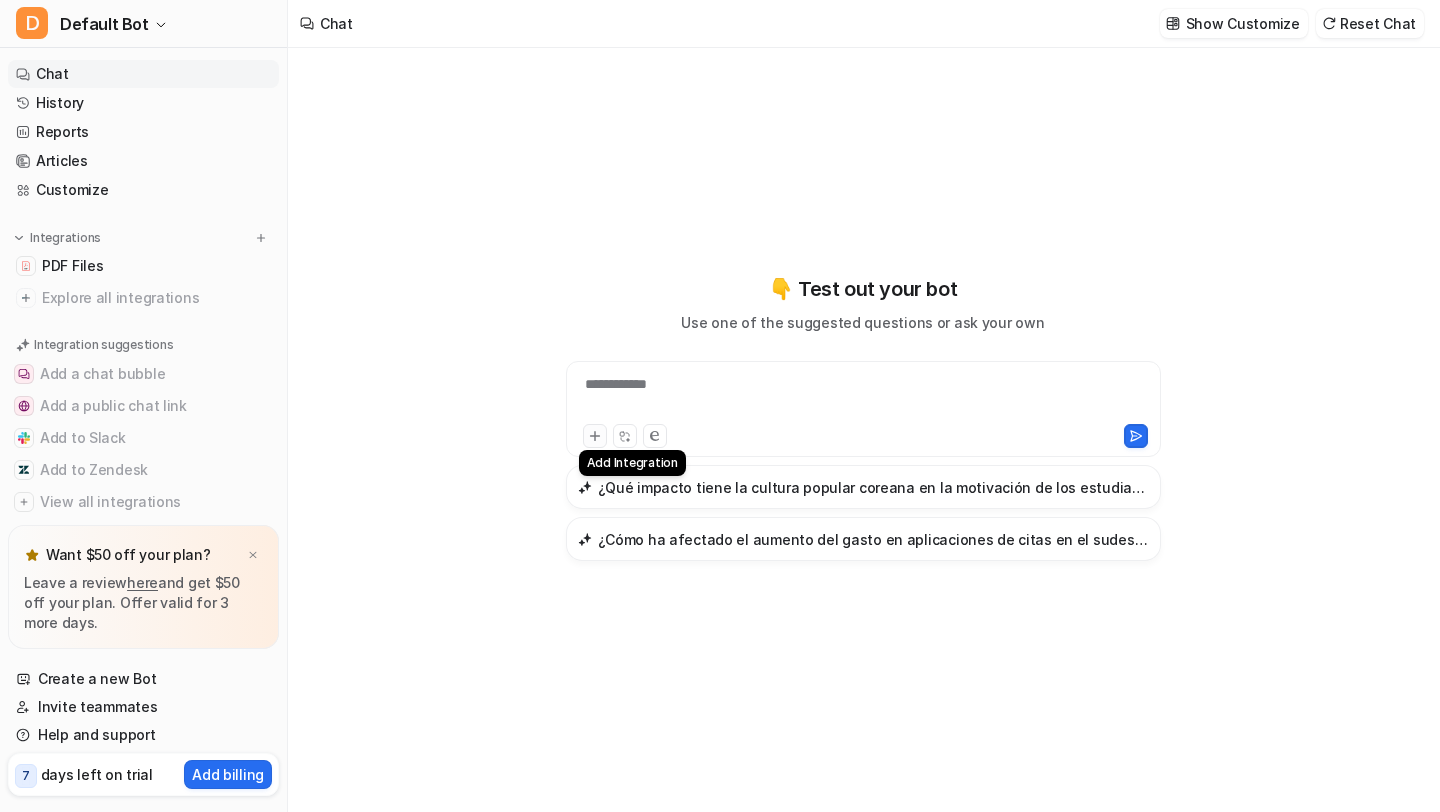 click 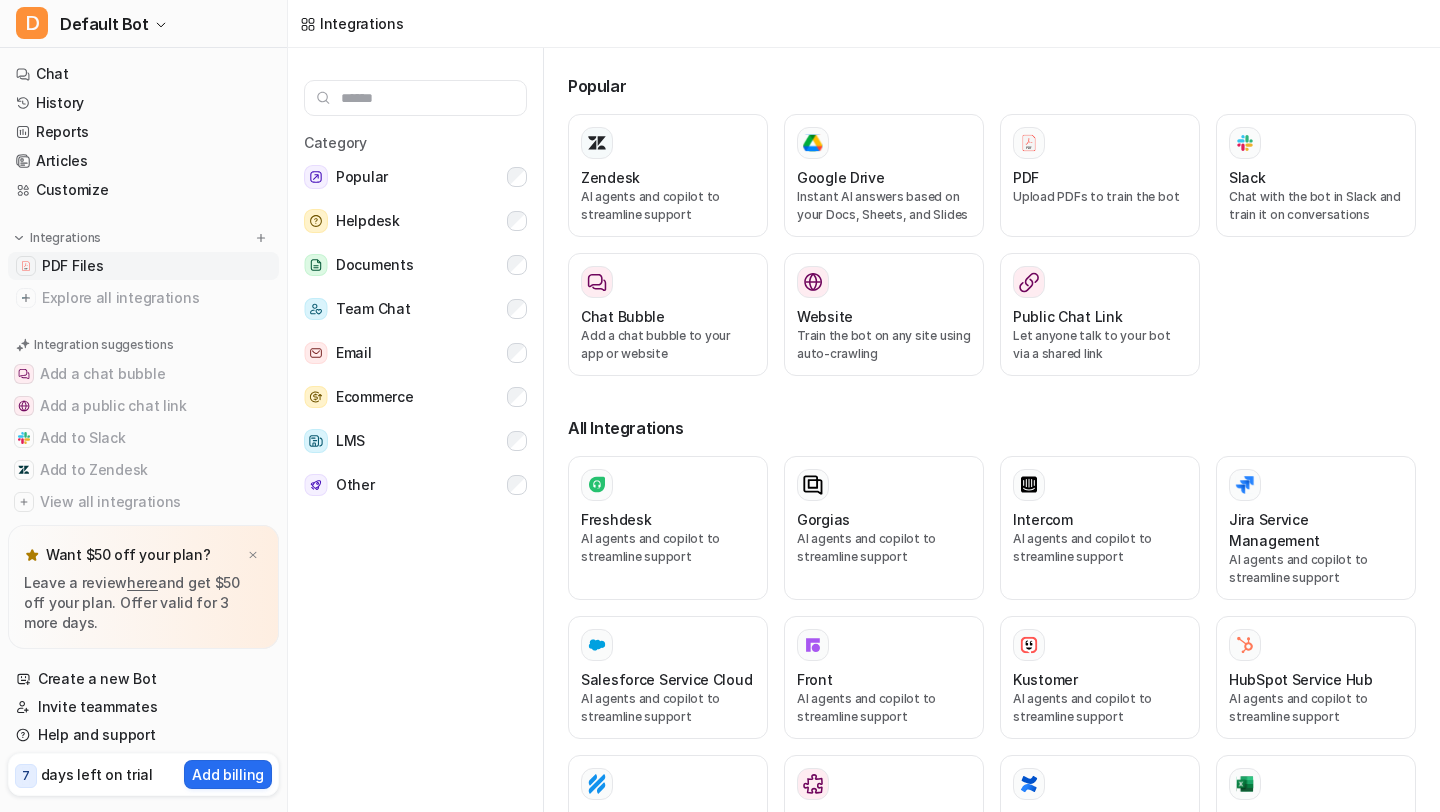 click on "PDF Files" at bounding box center [143, 266] 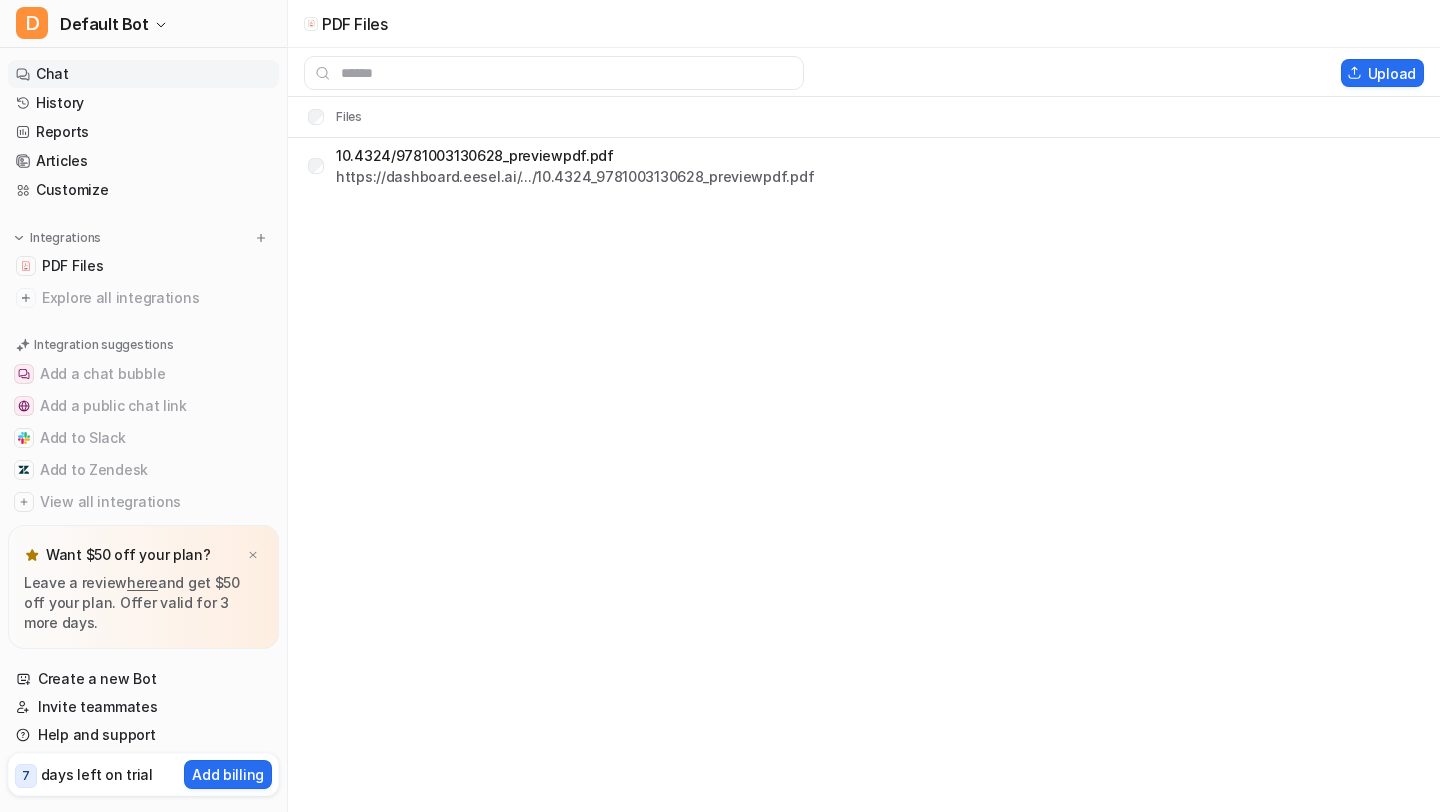 click on "Chat" at bounding box center (143, 74) 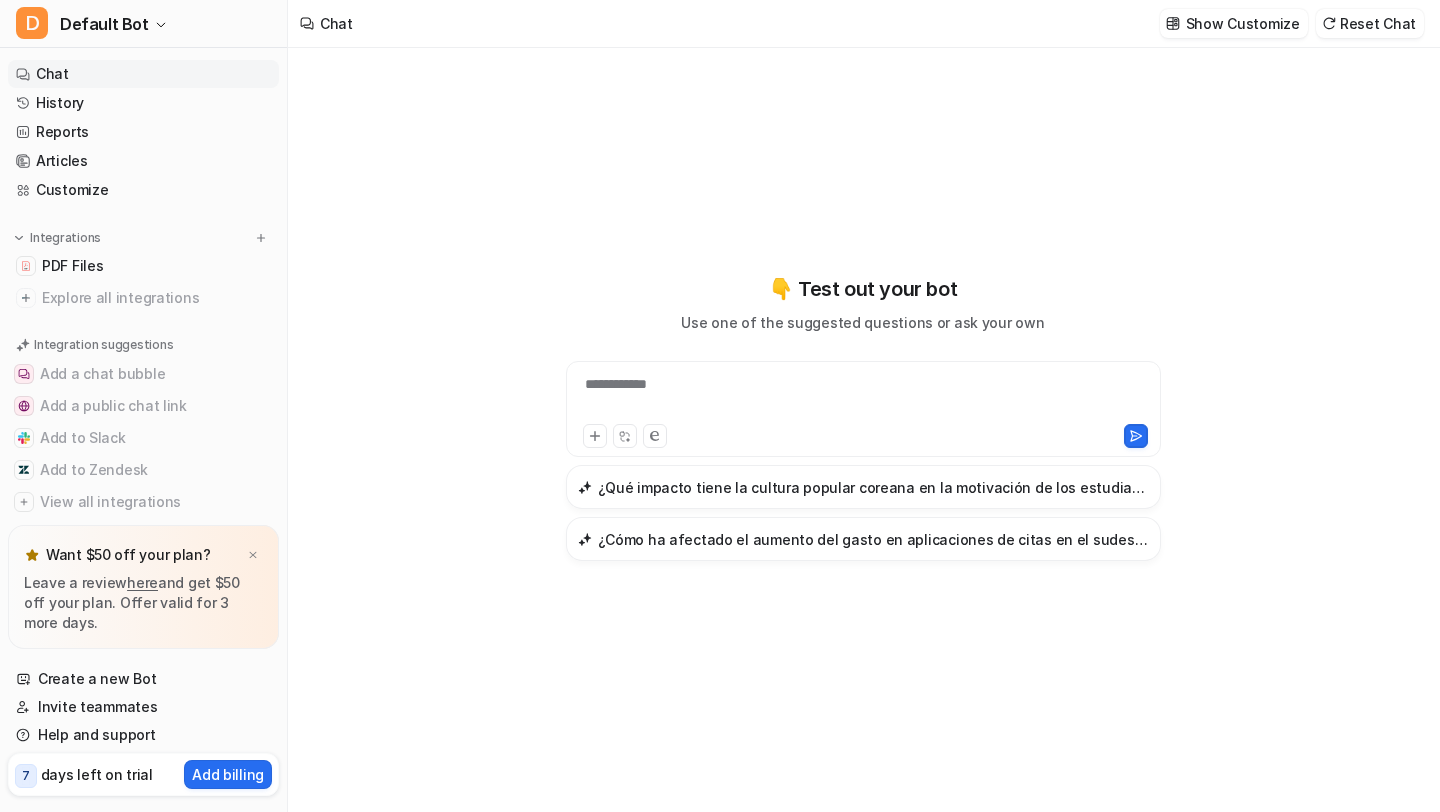 click on "**********" at bounding box center [863, 397] 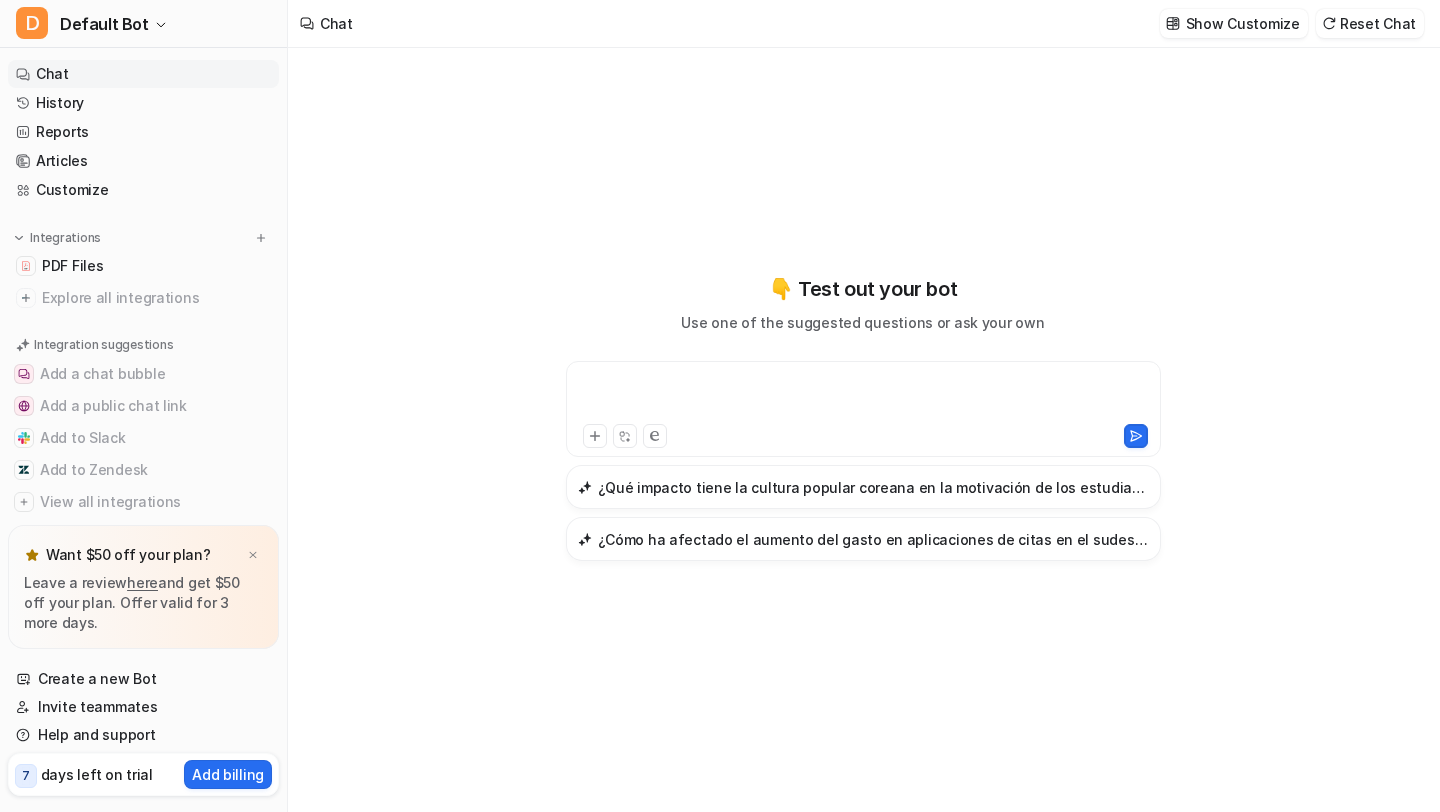 type 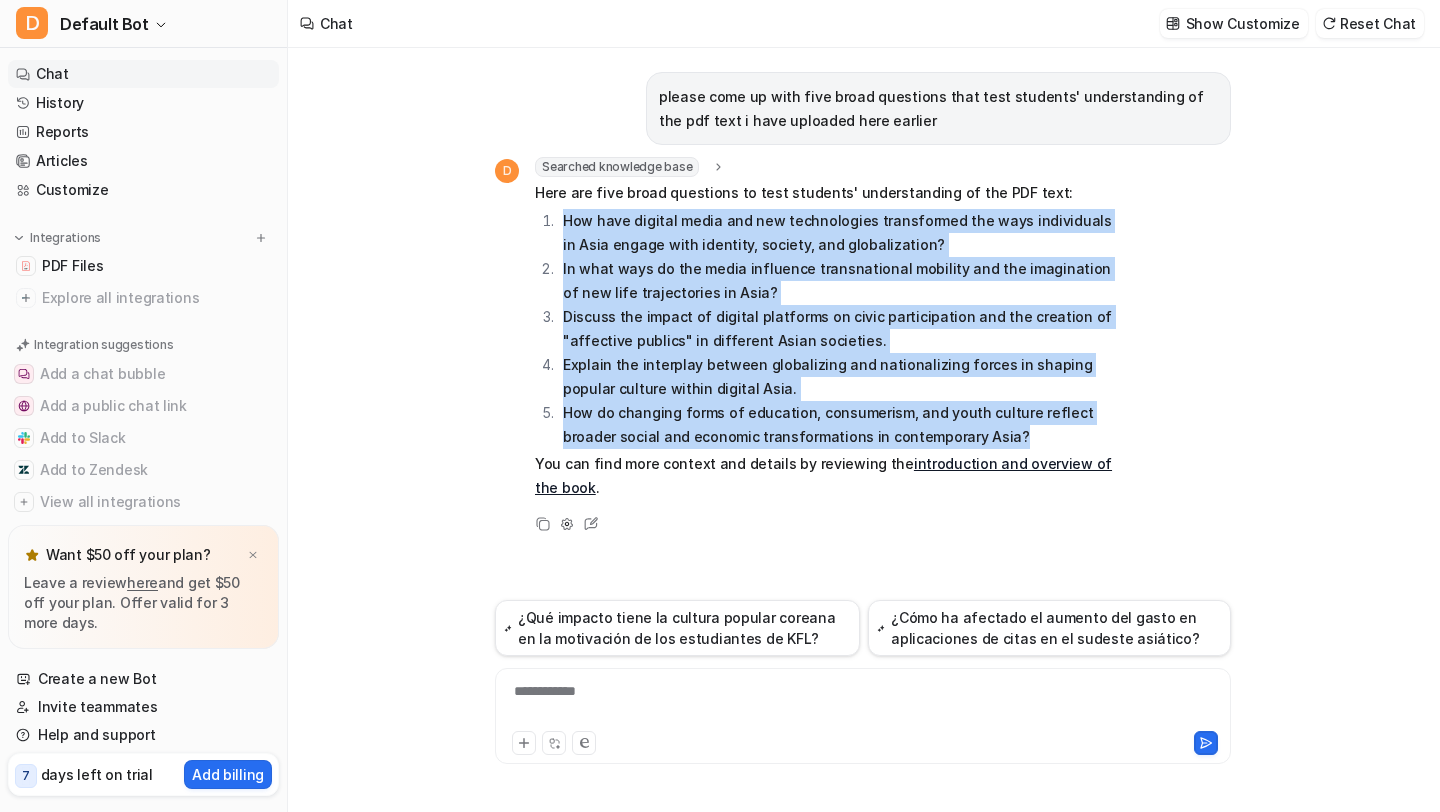 drag, startPoint x: 955, startPoint y: 431, endPoint x: 505, endPoint y: 217, distance: 498.2931 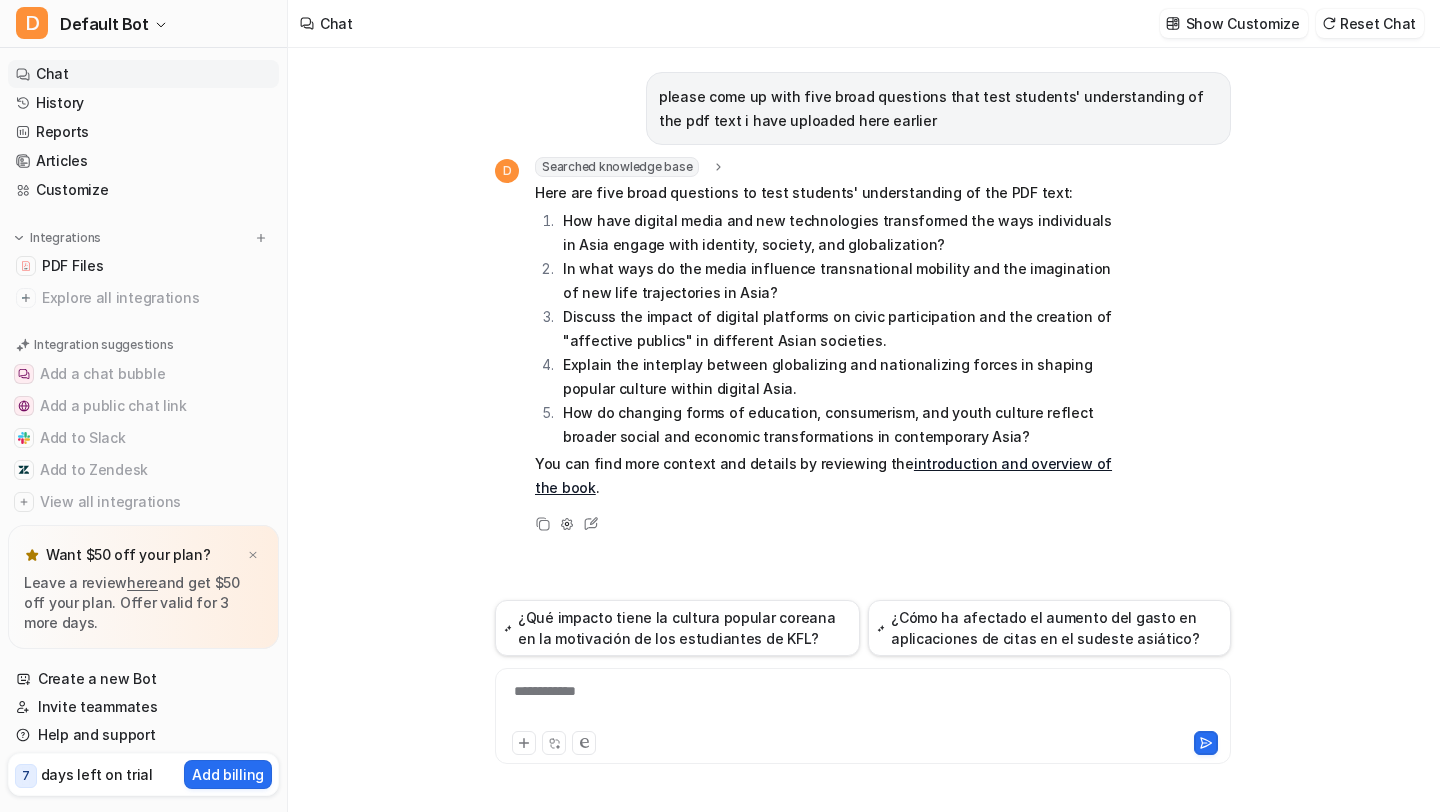 click on "**********" at bounding box center (863, 704) 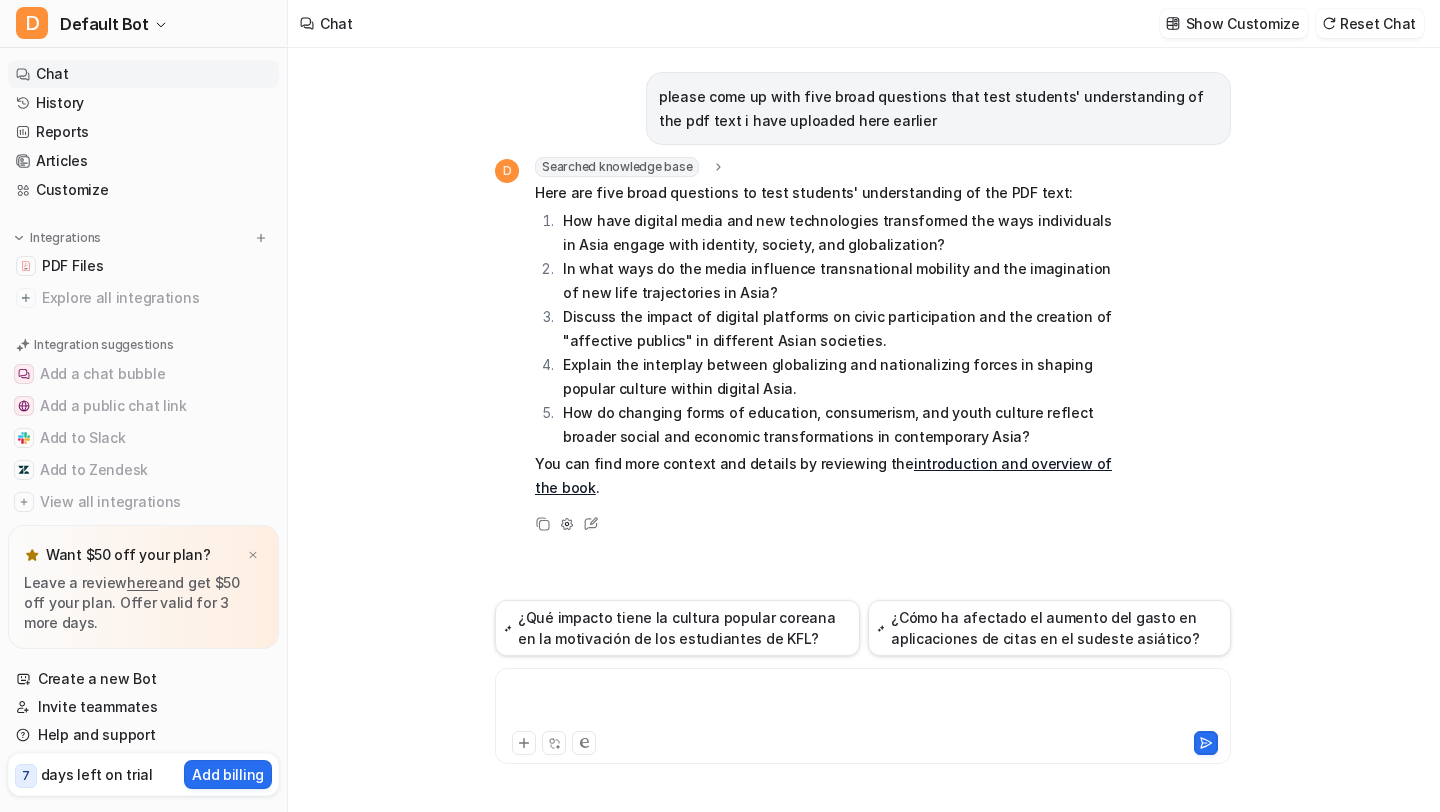 type 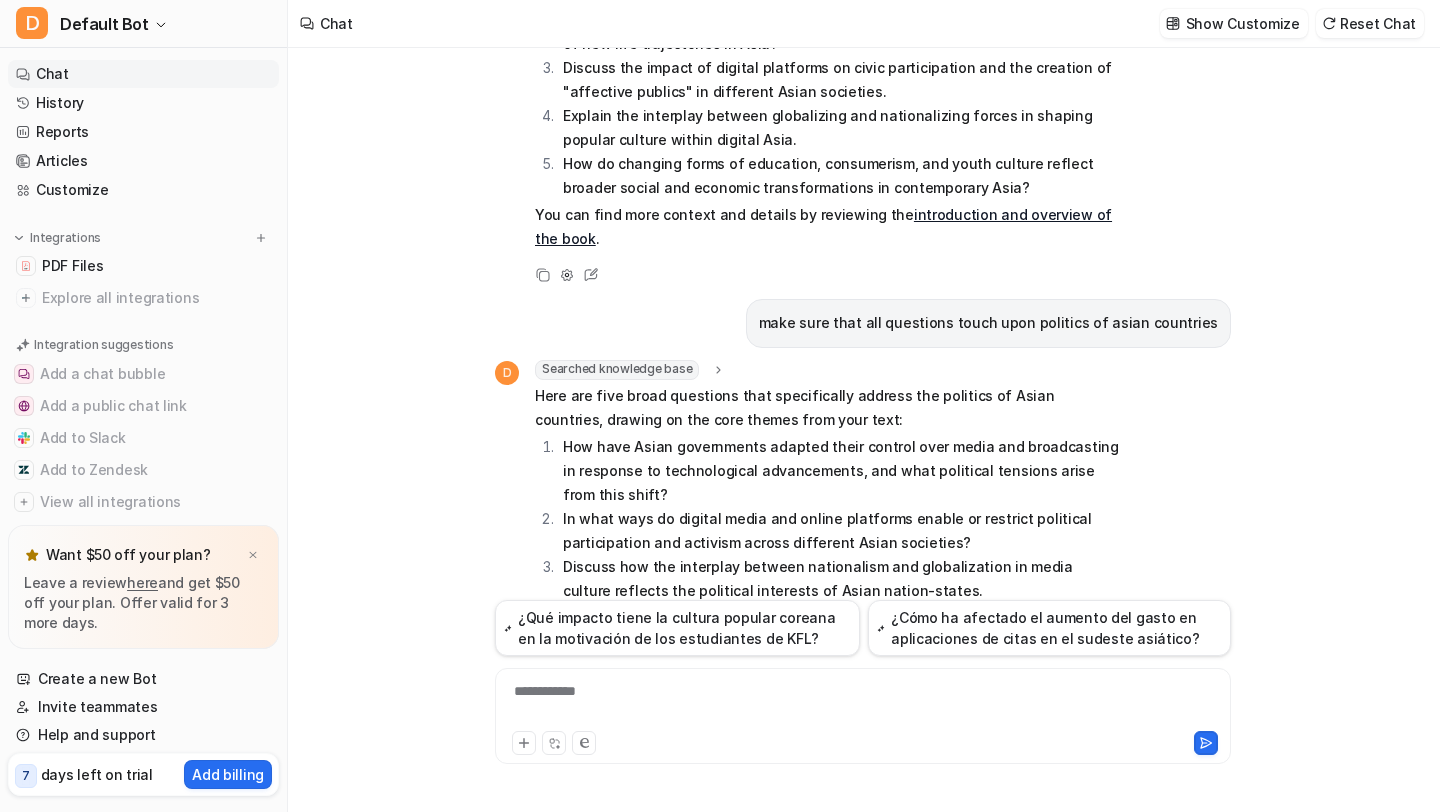 scroll, scrollTop: 459, scrollLeft: 0, axis: vertical 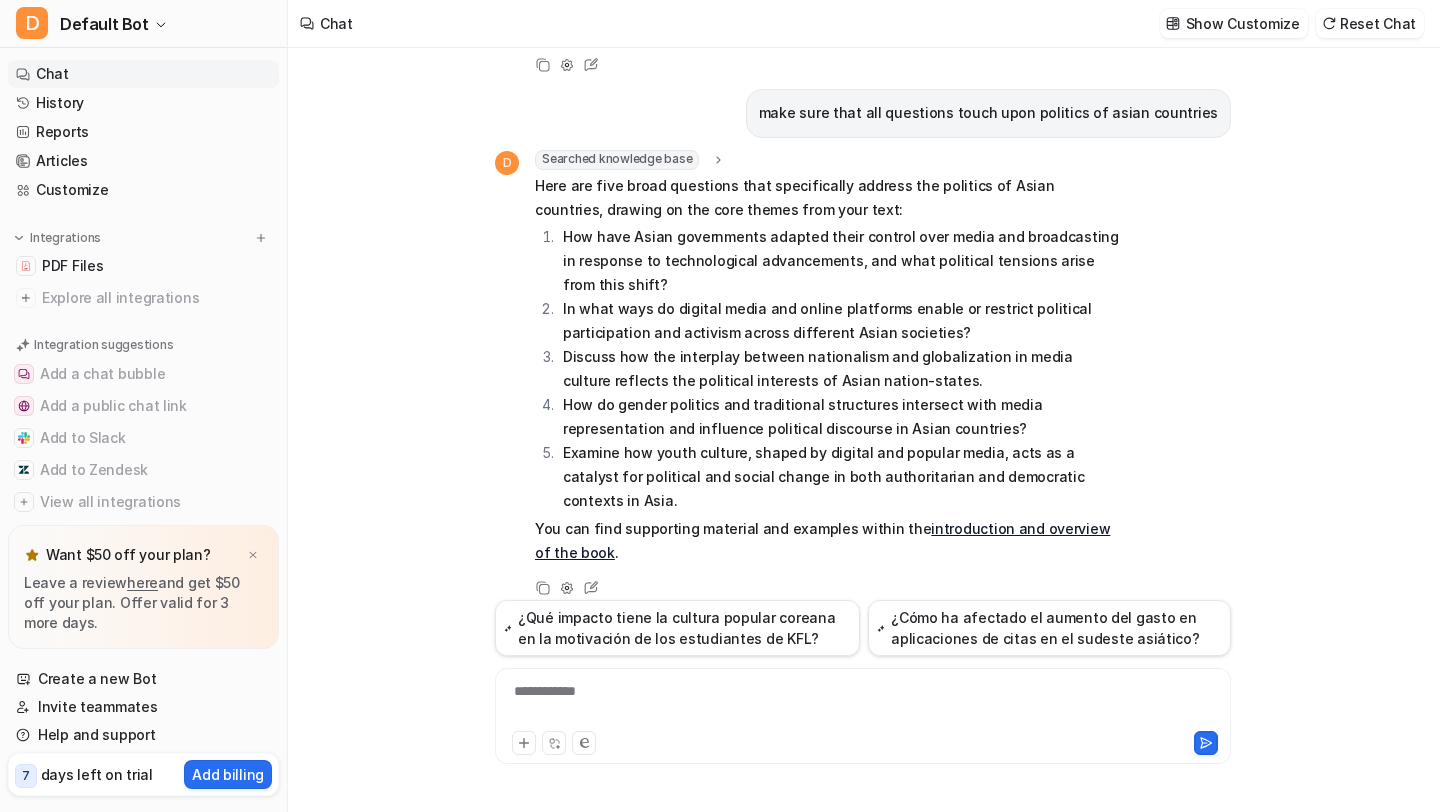 click on "**********" at bounding box center (863, 704) 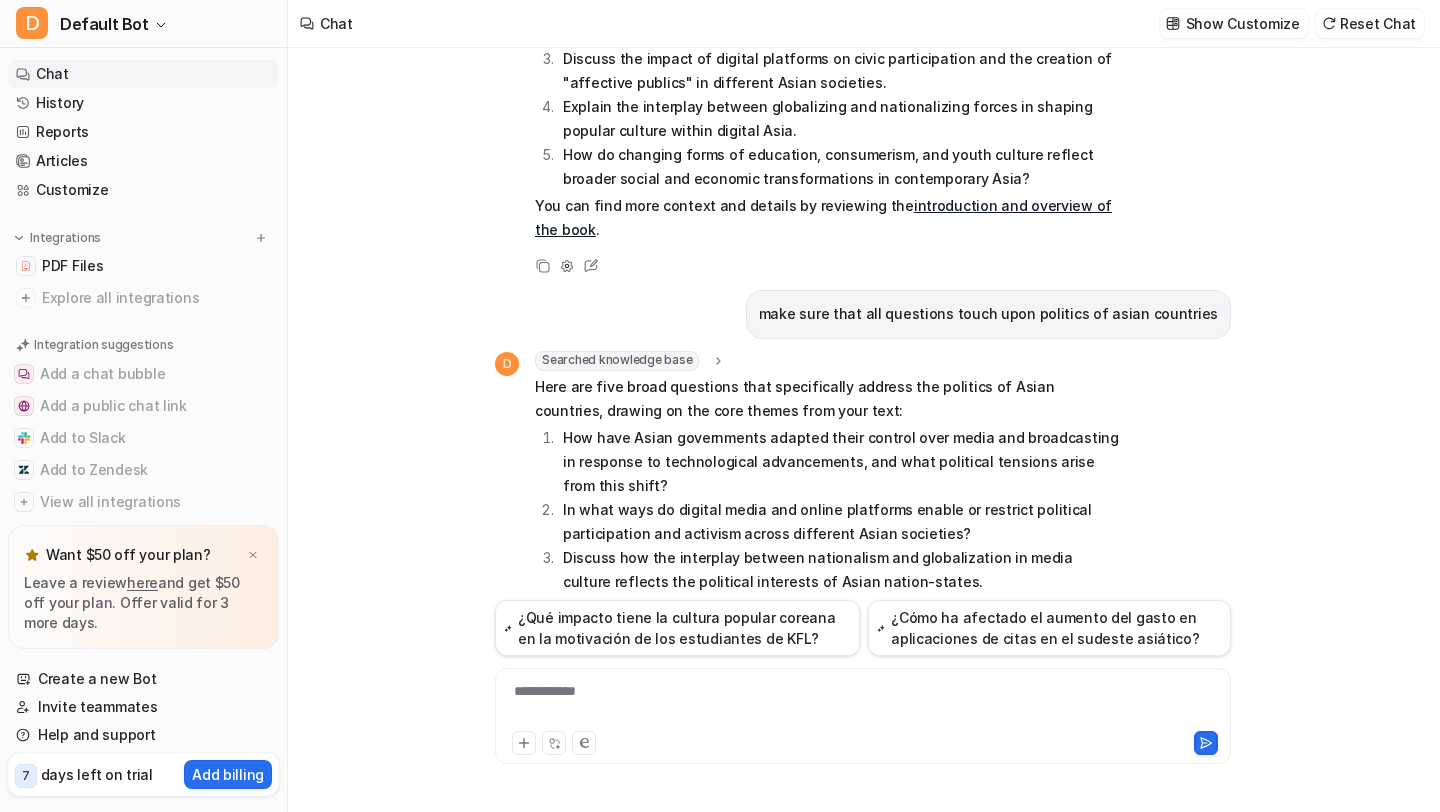 scroll, scrollTop: 0, scrollLeft: 0, axis: both 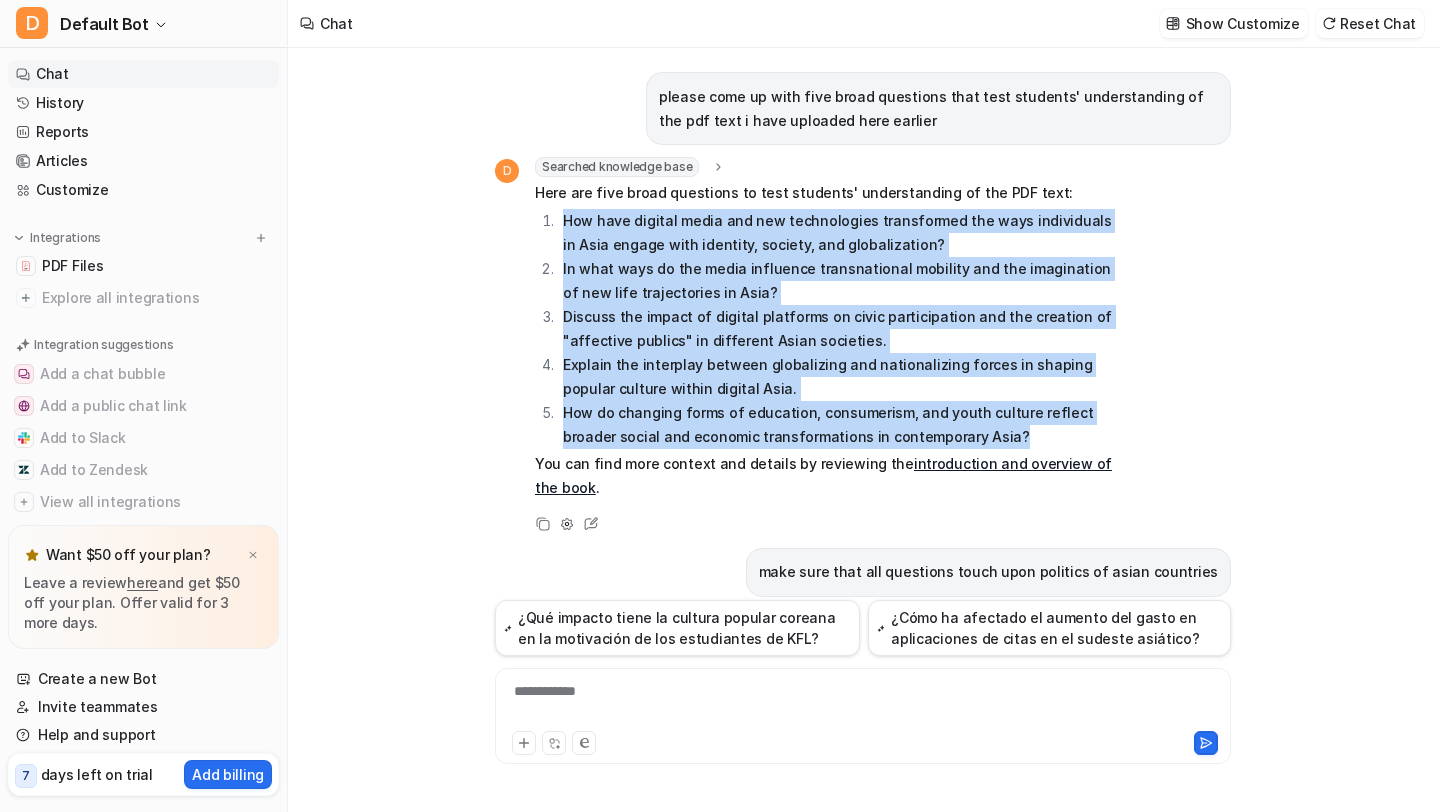 drag, startPoint x: 960, startPoint y: 435, endPoint x: 559, endPoint y: 218, distance: 455.94955 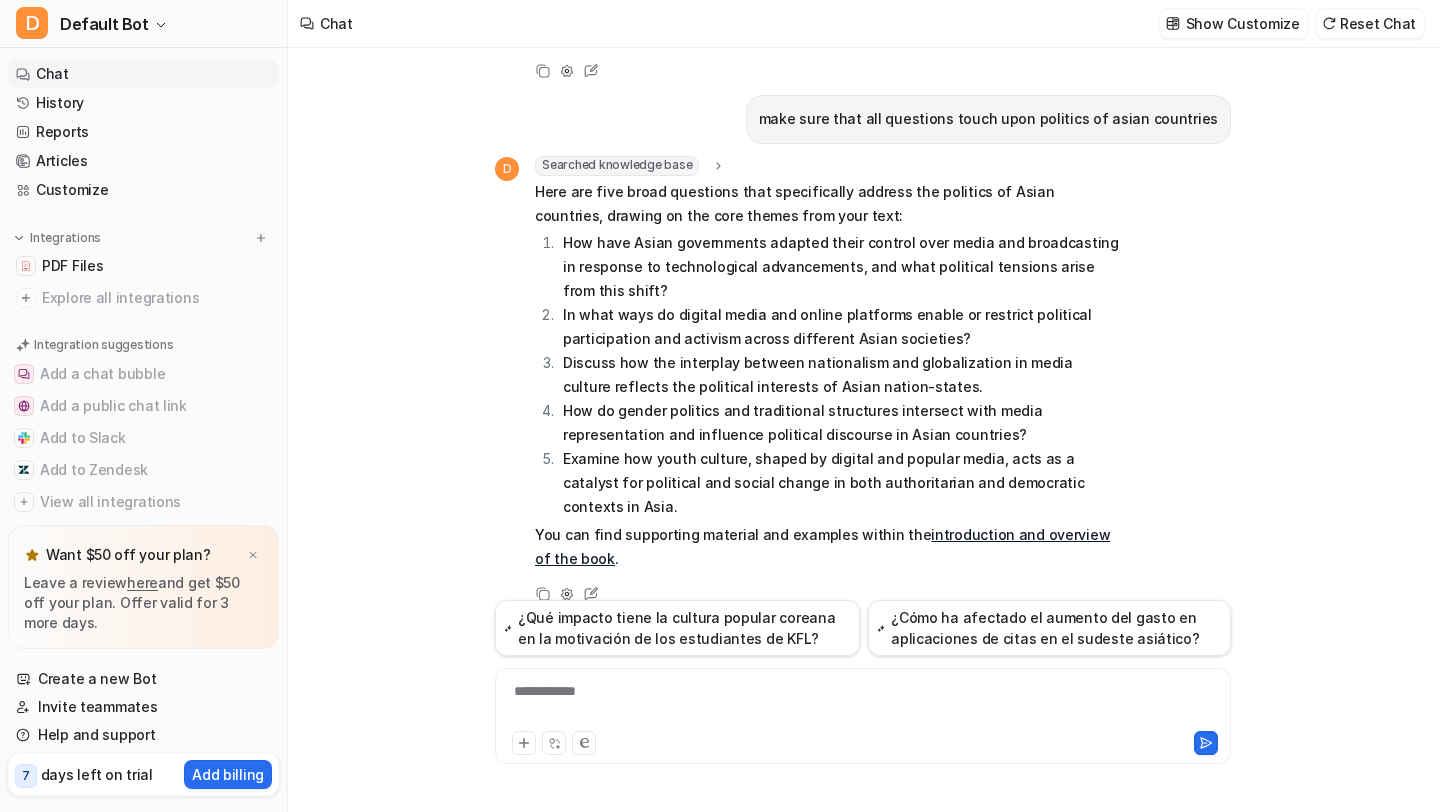 scroll, scrollTop: 454, scrollLeft: 0, axis: vertical 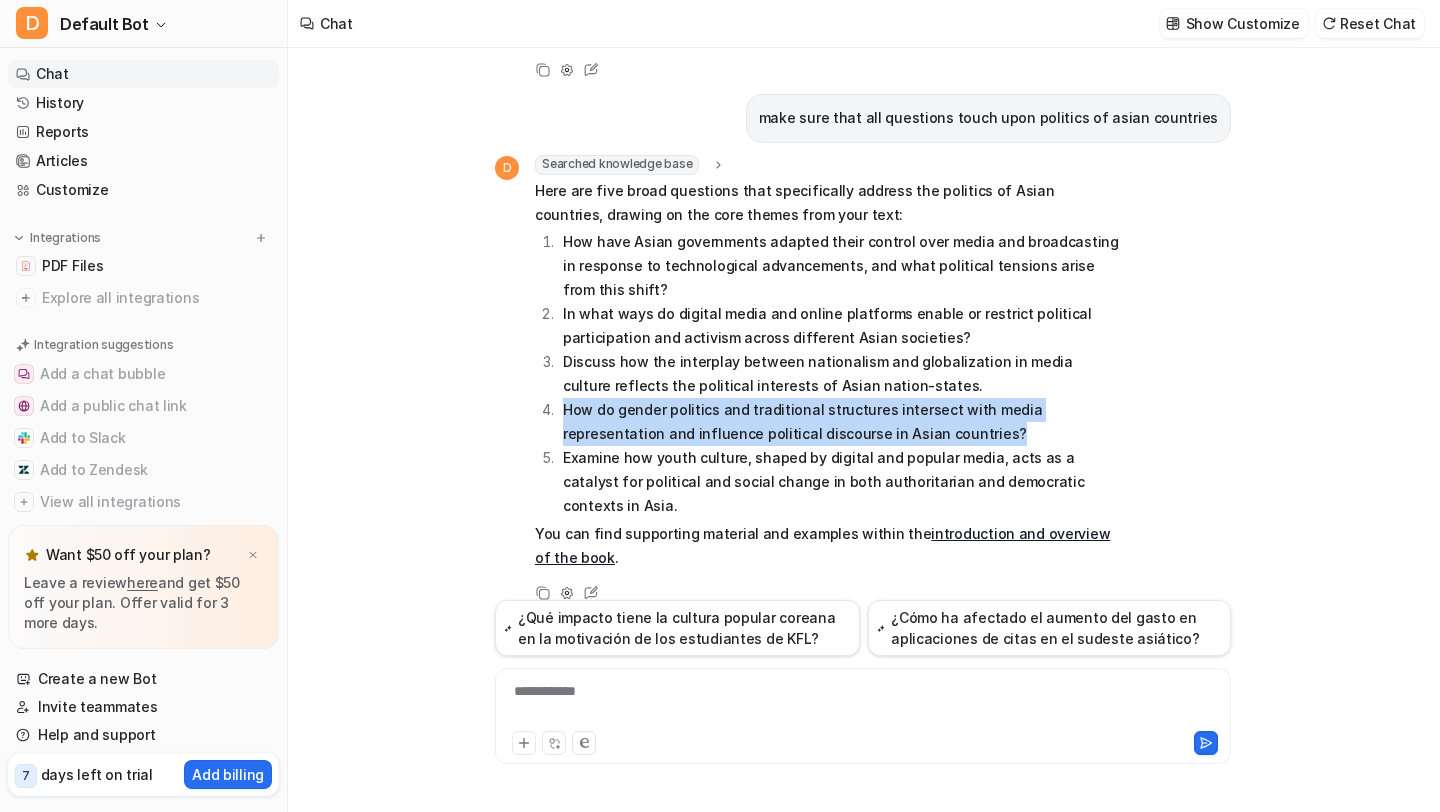 drag, startPoint x: 917, startPoint y: 436, endPoint x: 560, endPoint y: 407, distance: 358.17593 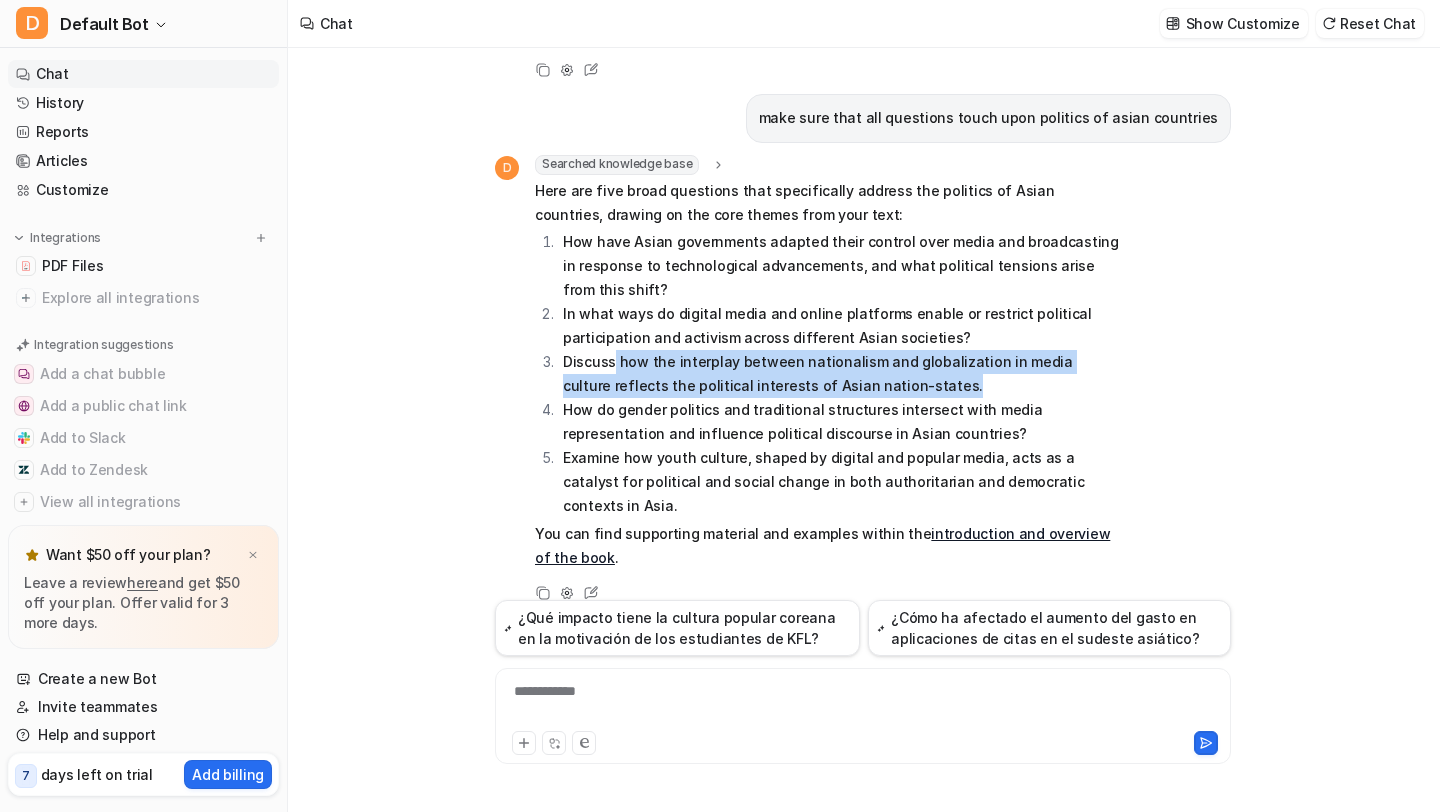 drag, startPoint x: 896, startPoint y: 374, endPoint x: 613, endPoint y: 357, distance: 283.51013 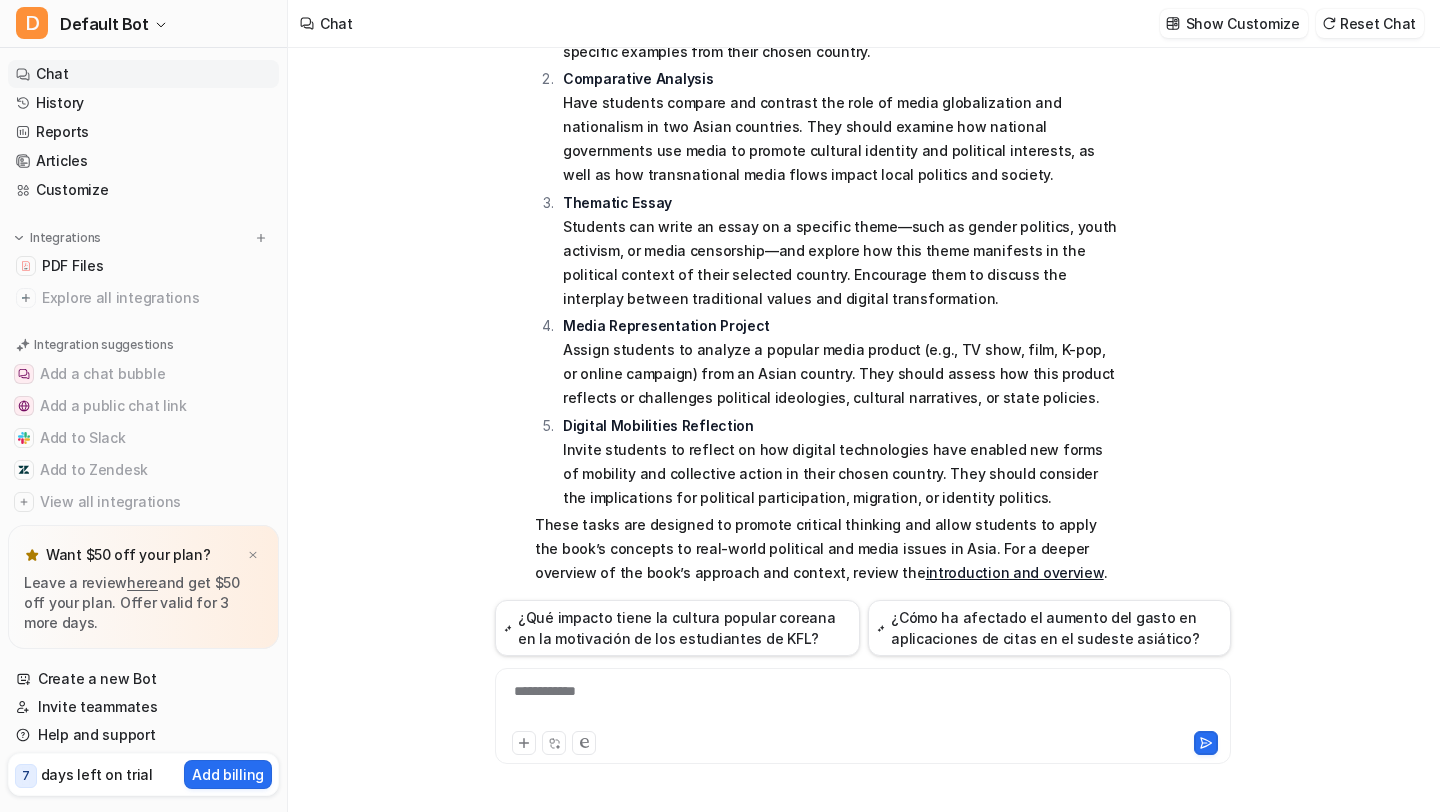 scroll, scrollTop: 1309, scrollLeft: 0, axis: vertical 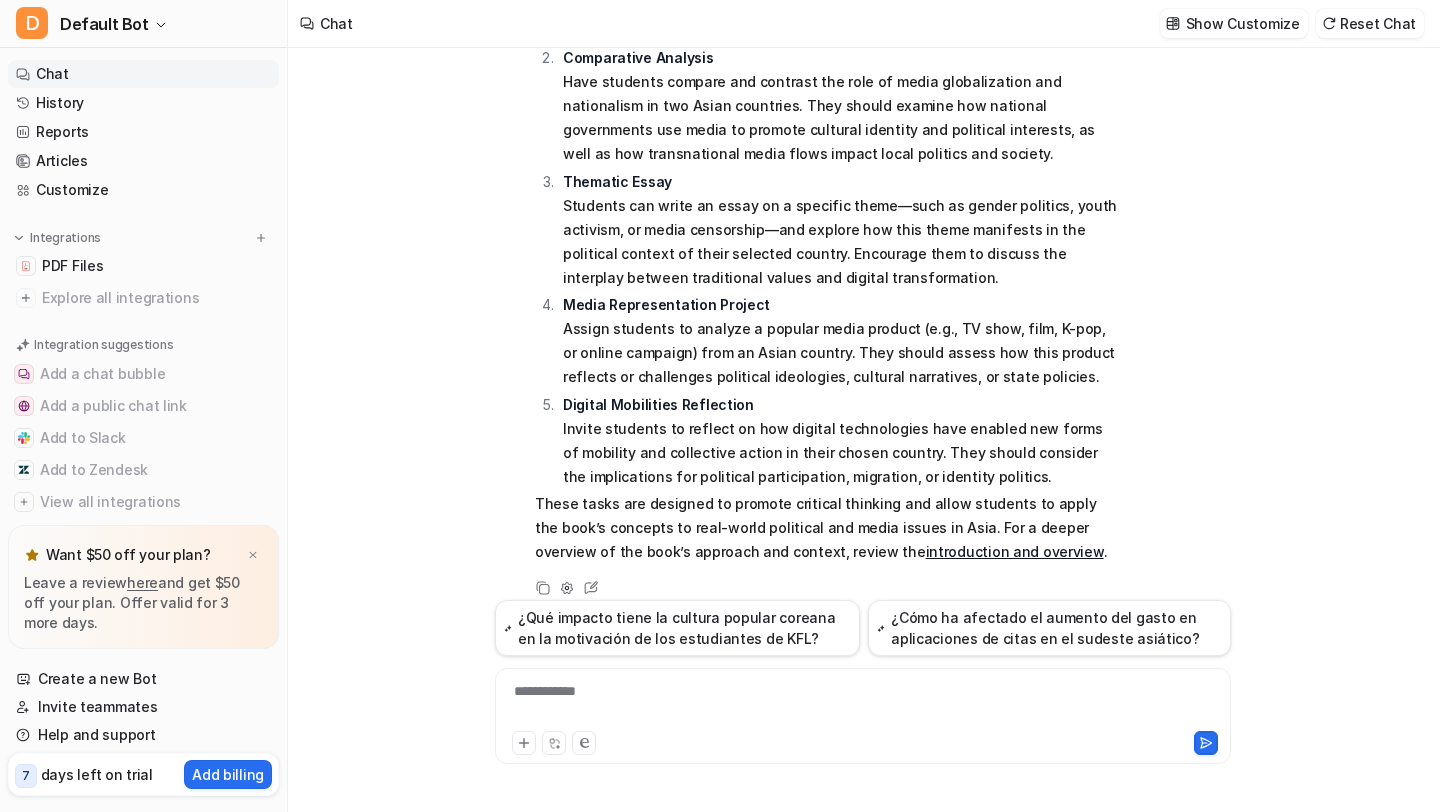 click on "**********" at bounding box center (863, 704) 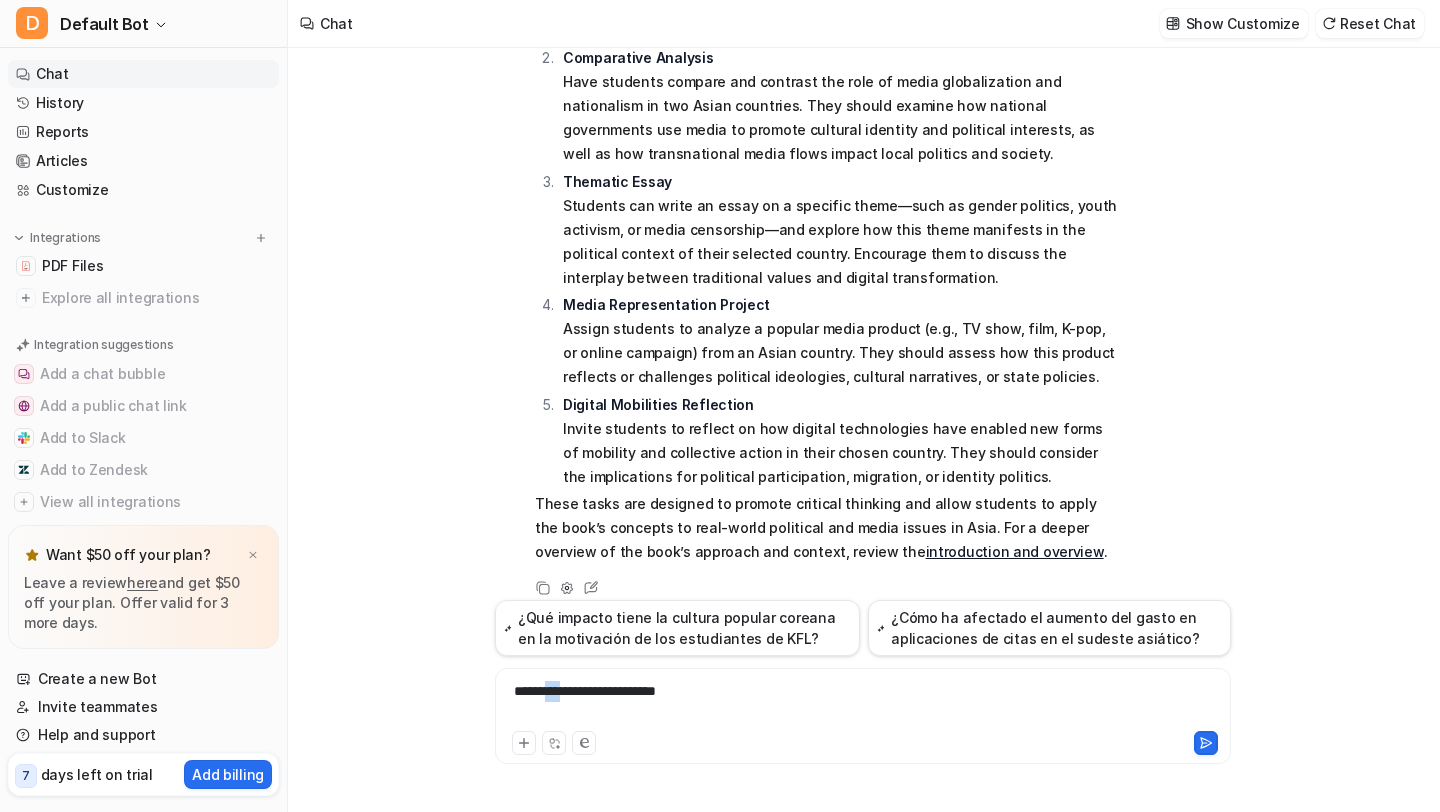 drag, startPoint x: 582, startPoint y: 701, endPoint x: 556, endPoint y: 691, distance: 27.856777 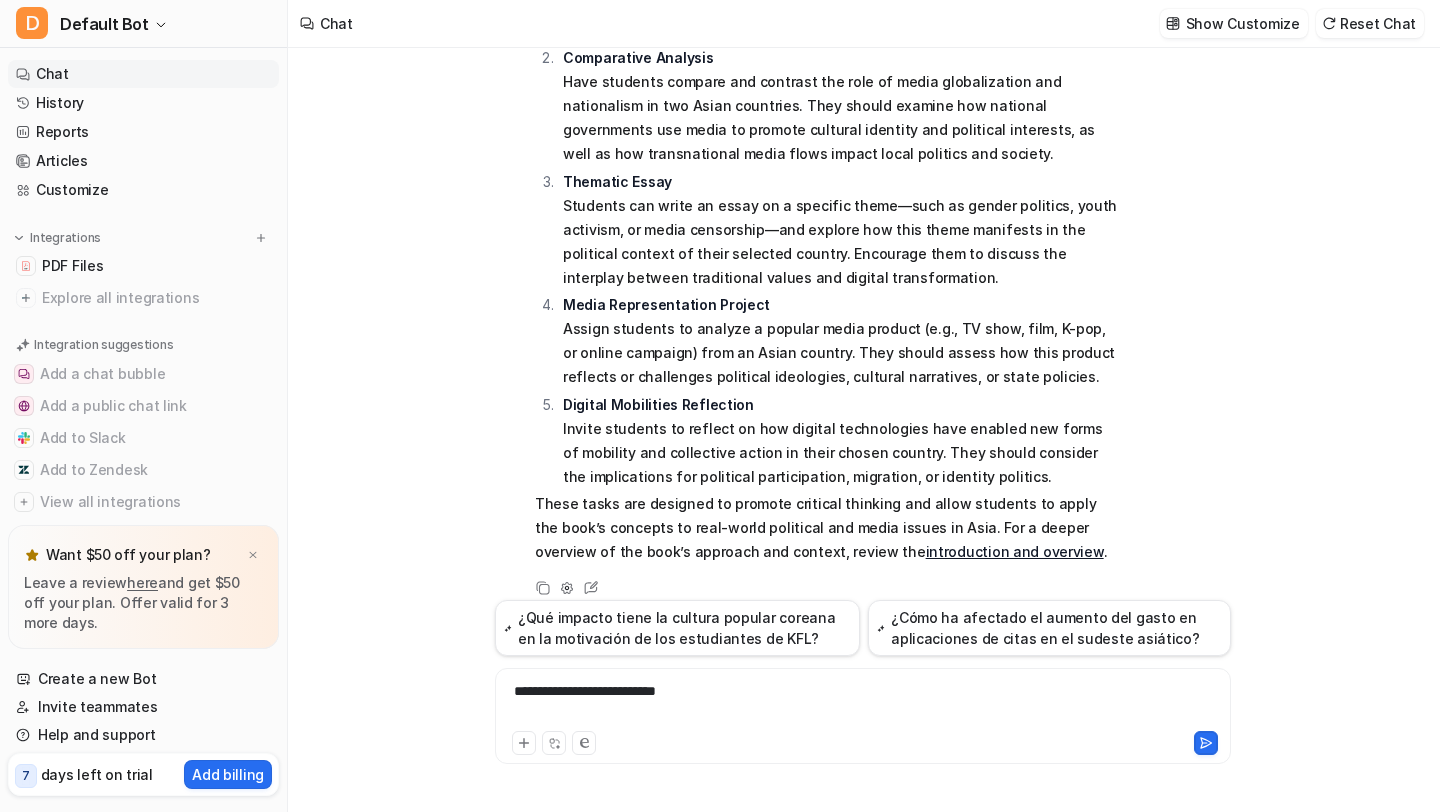 click on "**********" at bounding box center [863, 704] 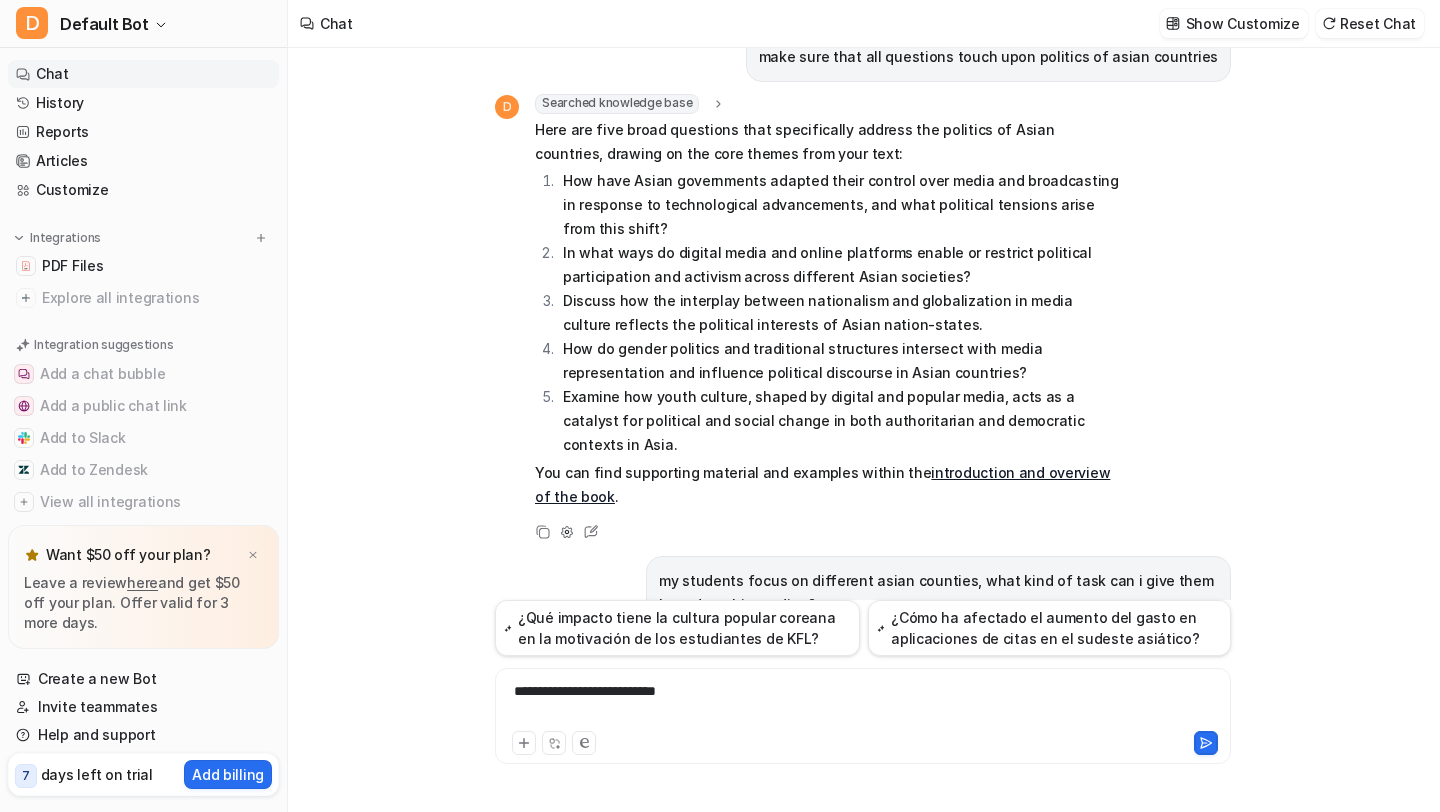 scroll, scrollTop: 522, scrollLeft: 0, axis: vertical 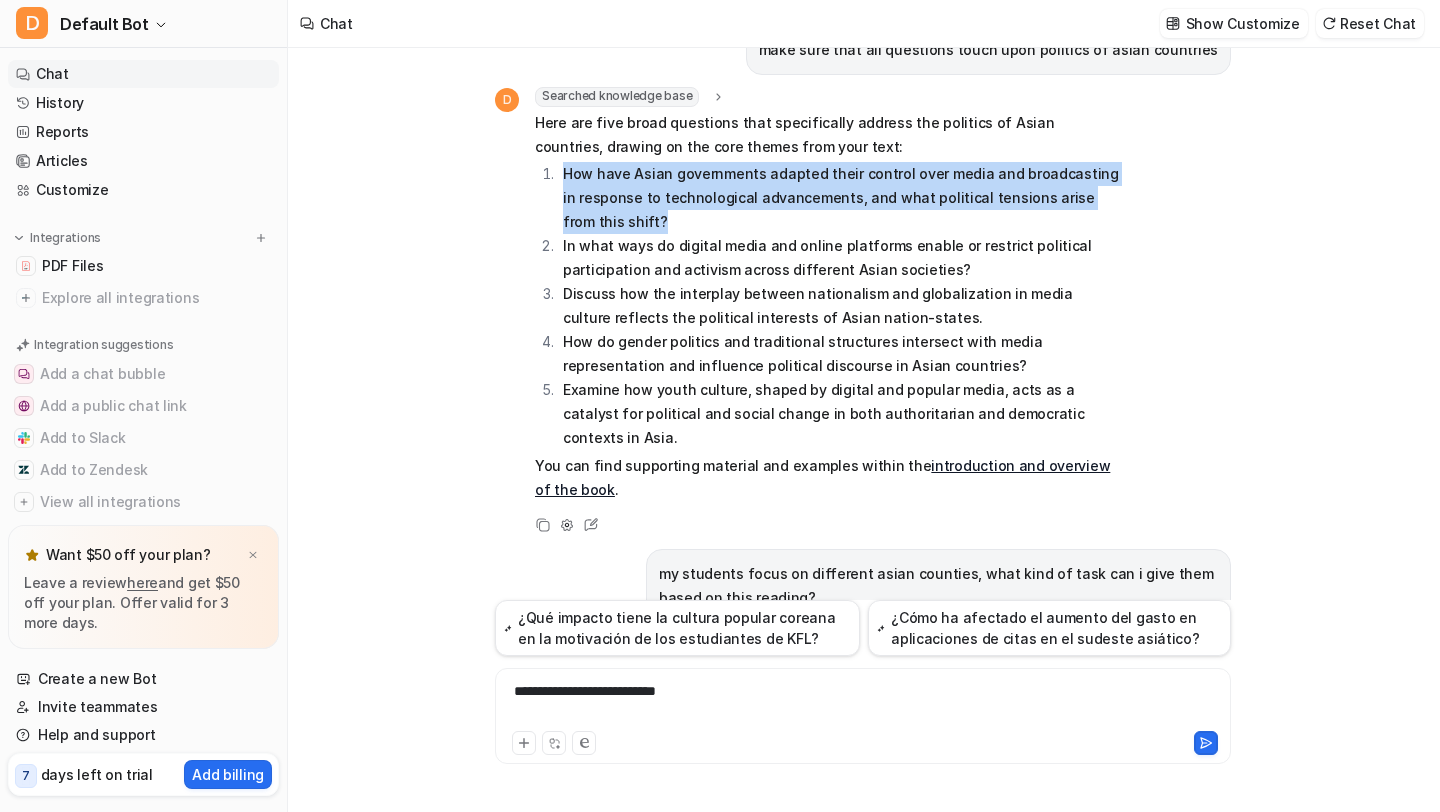 drag, startPoint x: 613, startPoint y: 221, endPoint x: 553, endPoint y: 169, distance: 79.397736 